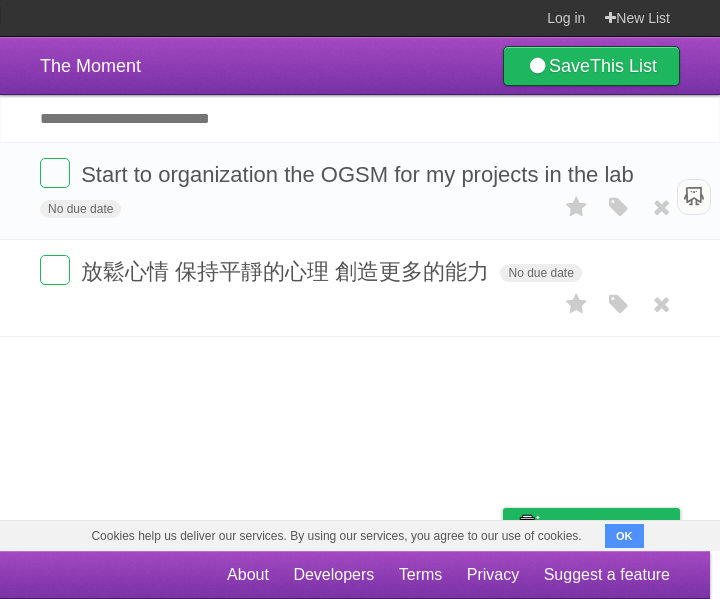 scroll, scrollTop: 0, scrollLeft: 0, axis: both 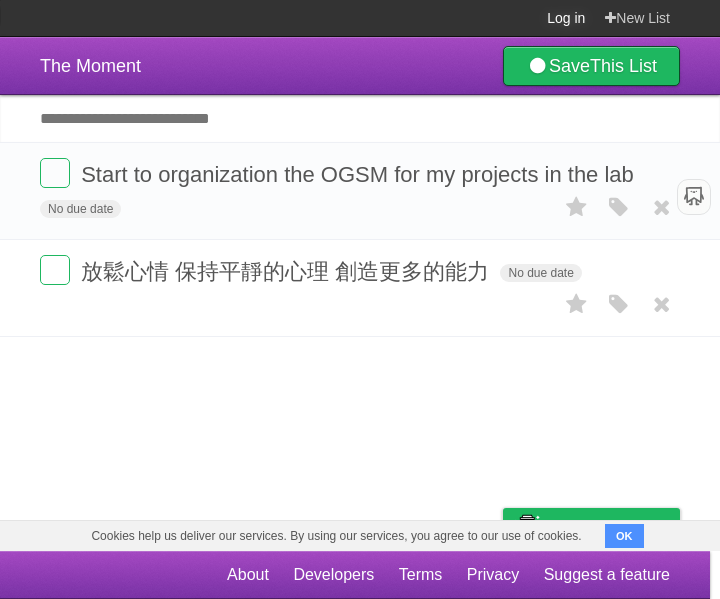 click on "Log in" at bounding box center [566, 18] 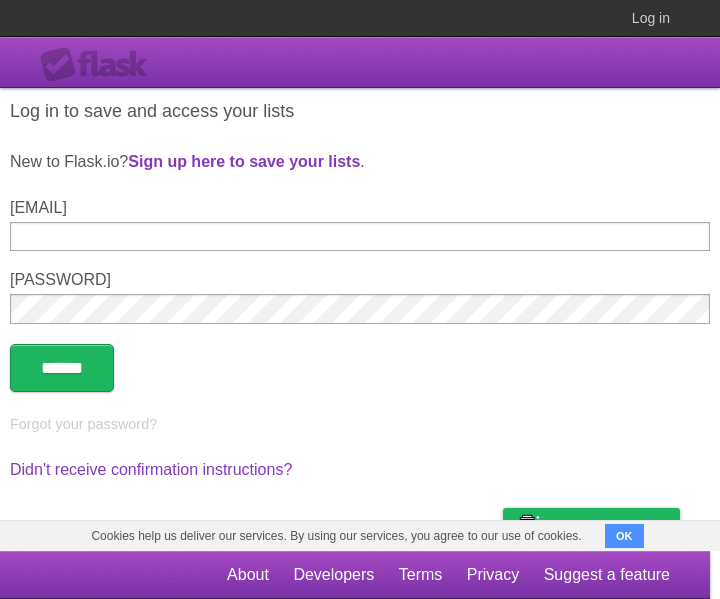 type on "**********" 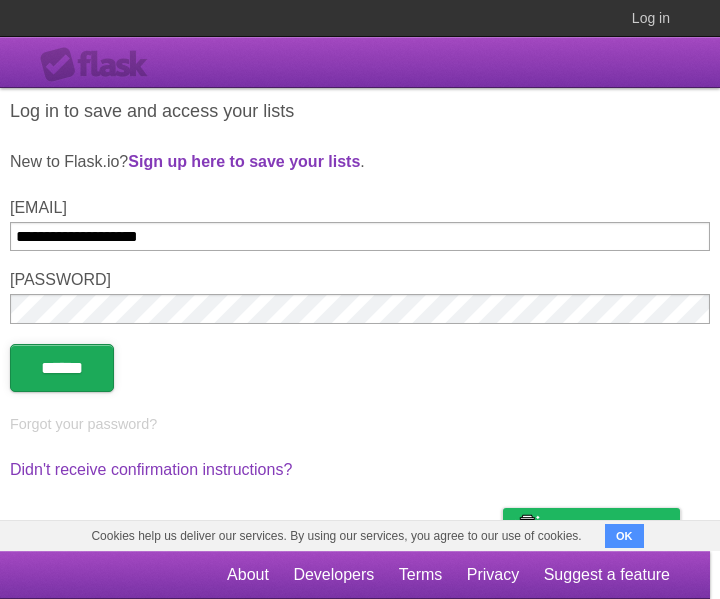 click on "******" at bounding box center [62, 368] 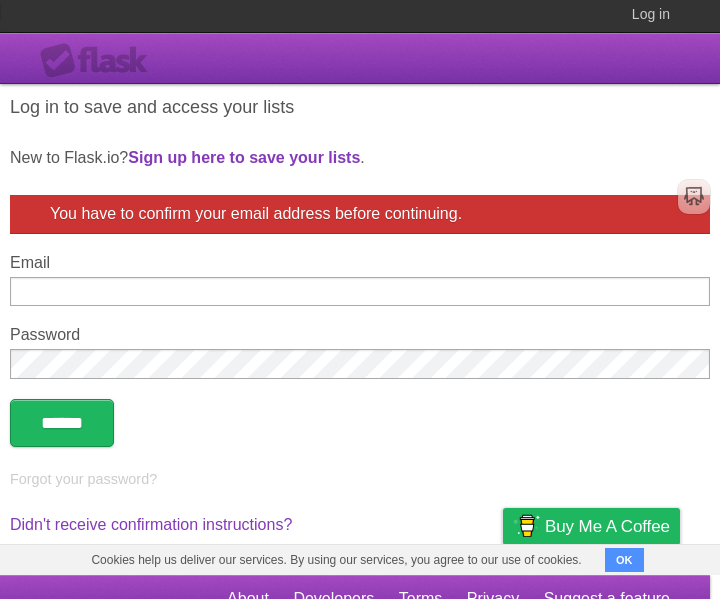 scroll, scrollTop: 0, scrollLeft: 0, axis: both 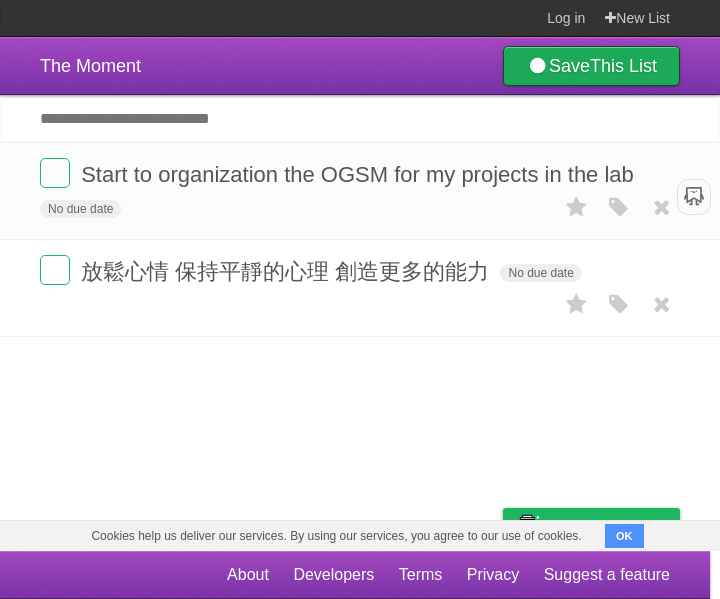 click on "Save  This List" at bounding box center (591, 66) 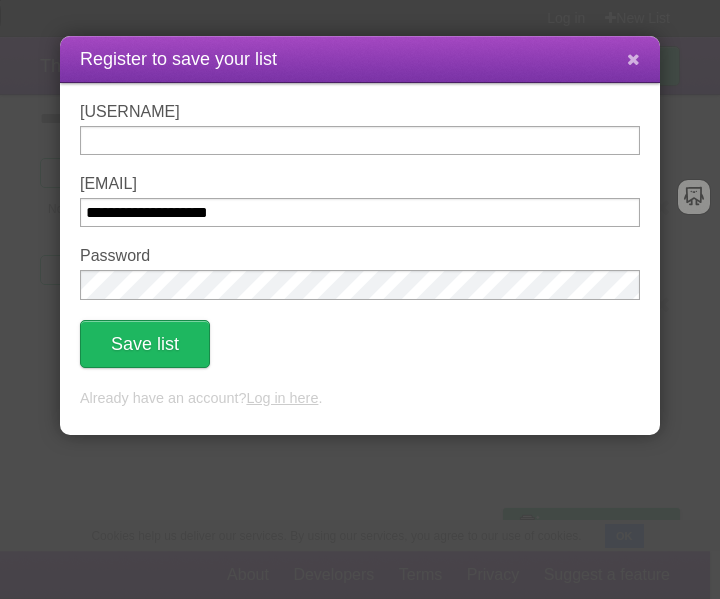 click at bounding box center (633, 59) 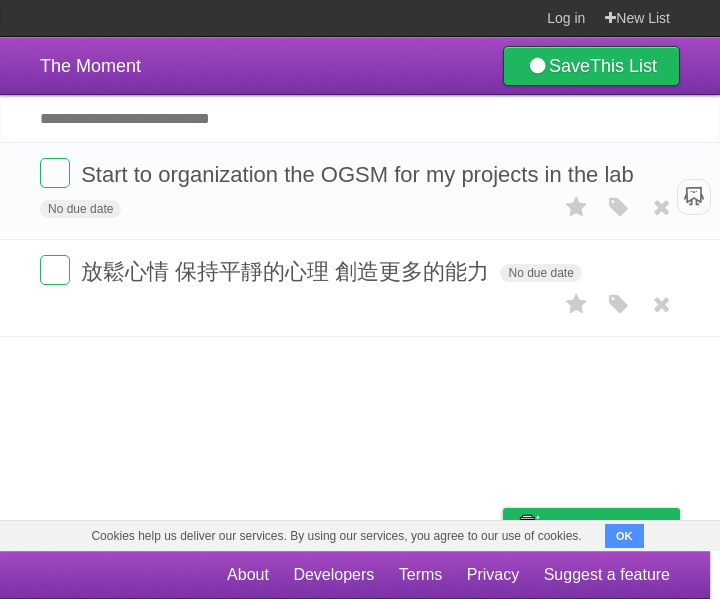 click on "The Moment
Save  This List
Add another task
*********
Start to organization the OGSM for my projects in the lab
No due date
White
Red
Blue
Green
Purple
Orange
放鬆心情 保持平靜的心理 創造更多的能力
No due date
White
Red
Blue
Green
Purple
Orange" at bounding box center [360, 278] 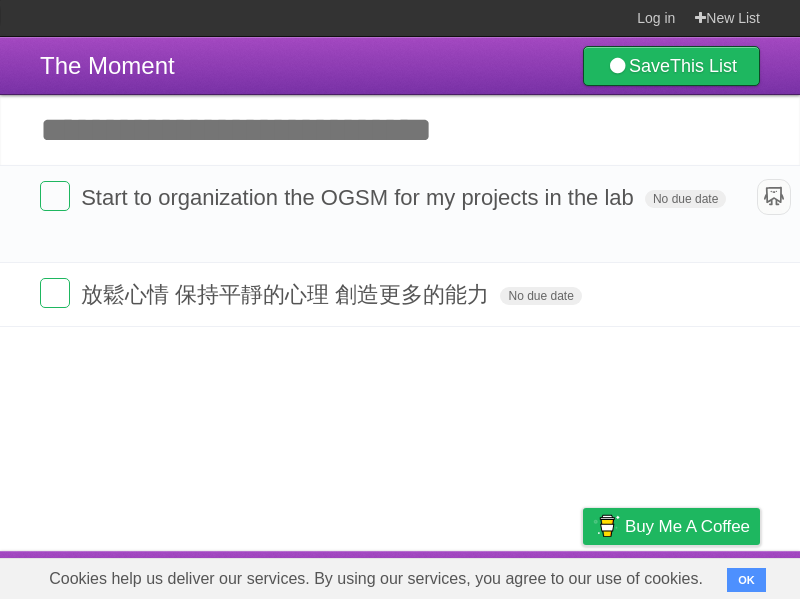 scroll, scrollTop: 0, scrollLeft: 0, axis: both 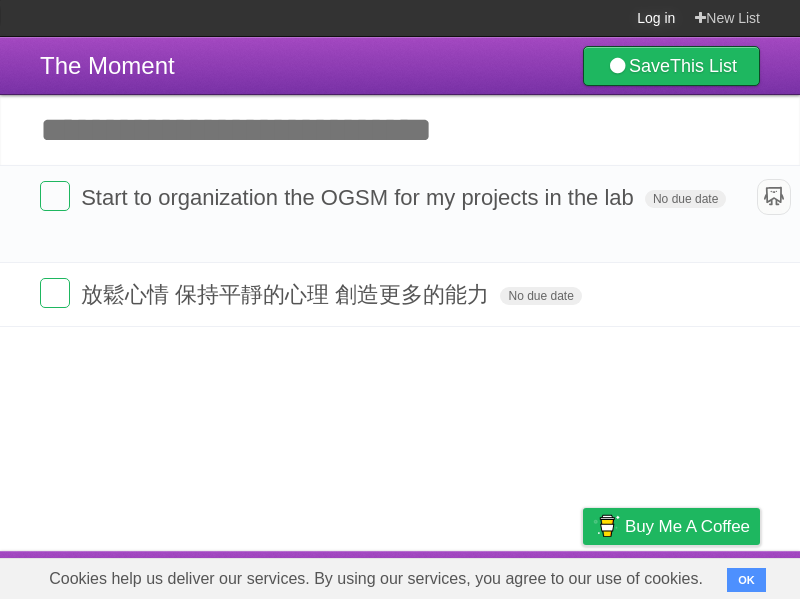 click on "Log in" at bounding box center [656, 18] 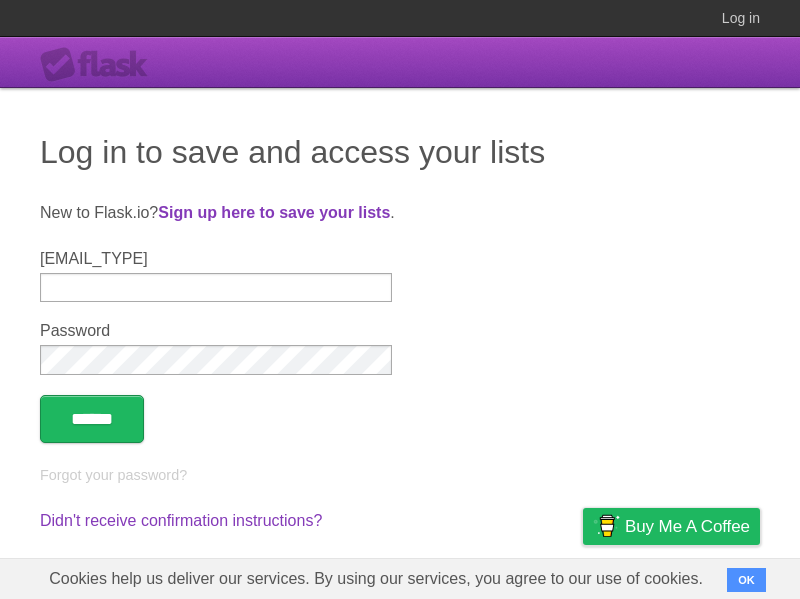 type on "**********" 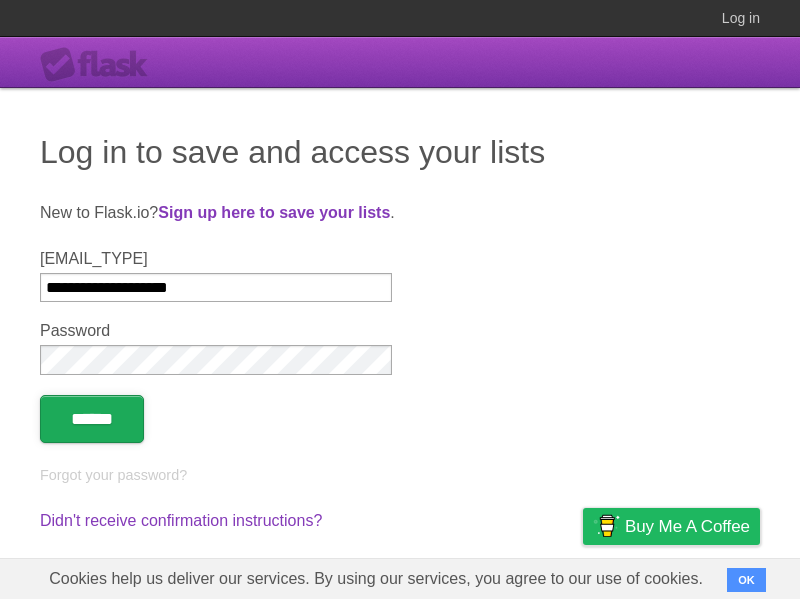 click on "******" at bounding box center [92, 419] 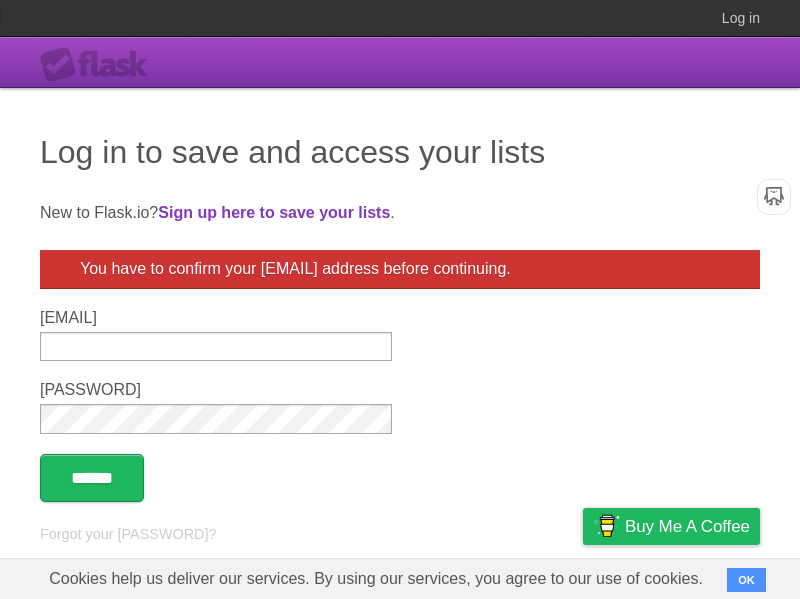 scroll, scrollTop: 0, scrollLeft: 0, axis: both 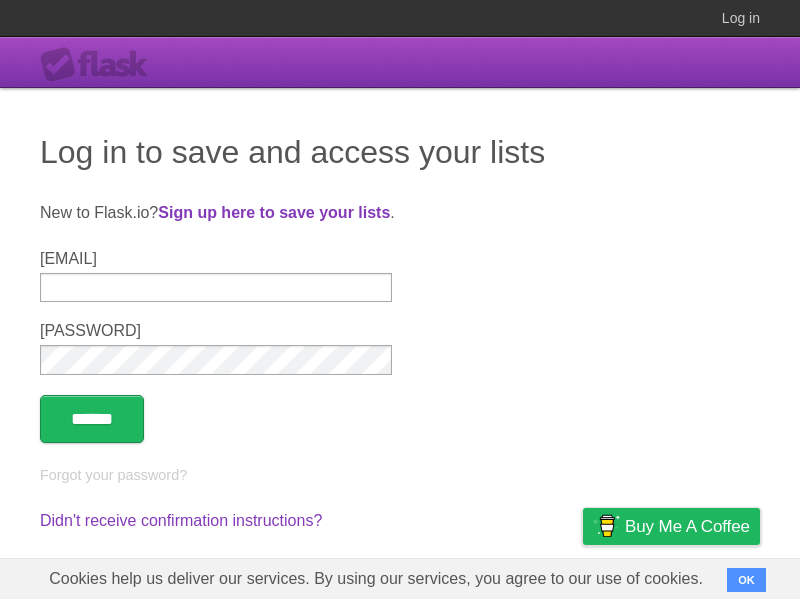 type on "**********" 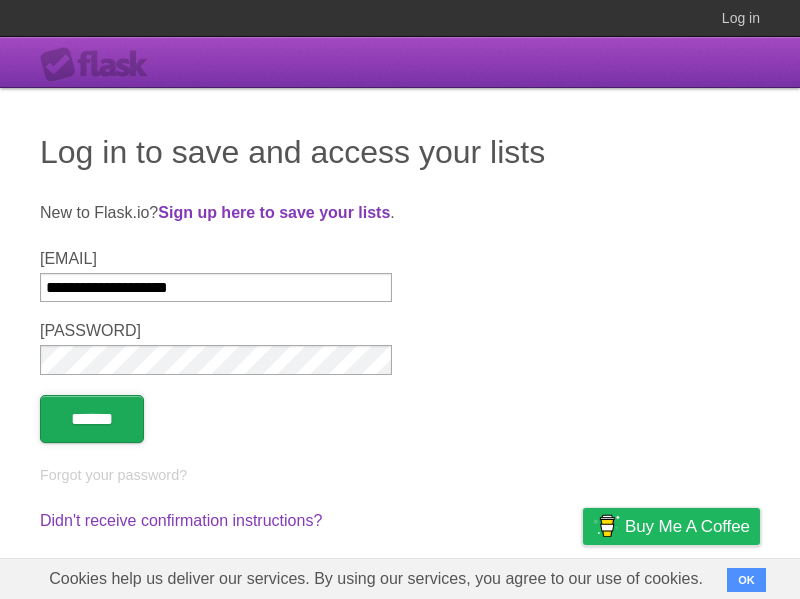 click on "******" at bounding box center [92, 419] 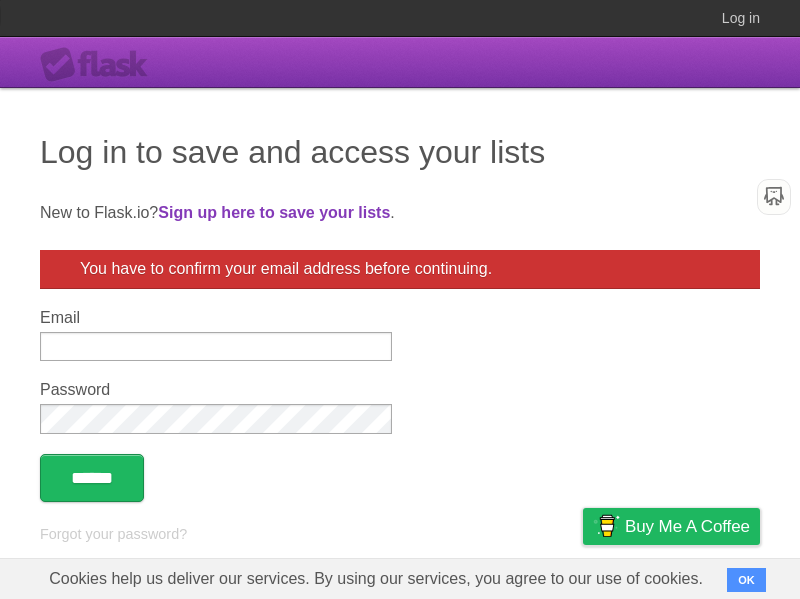 scroll, scrollTop: 0, scrollLeft: 0, axis: both 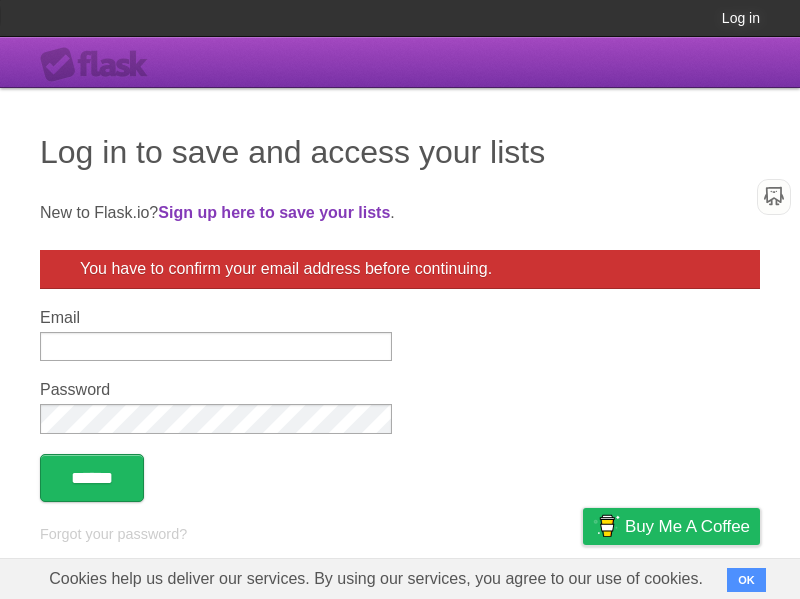 type on "**********" 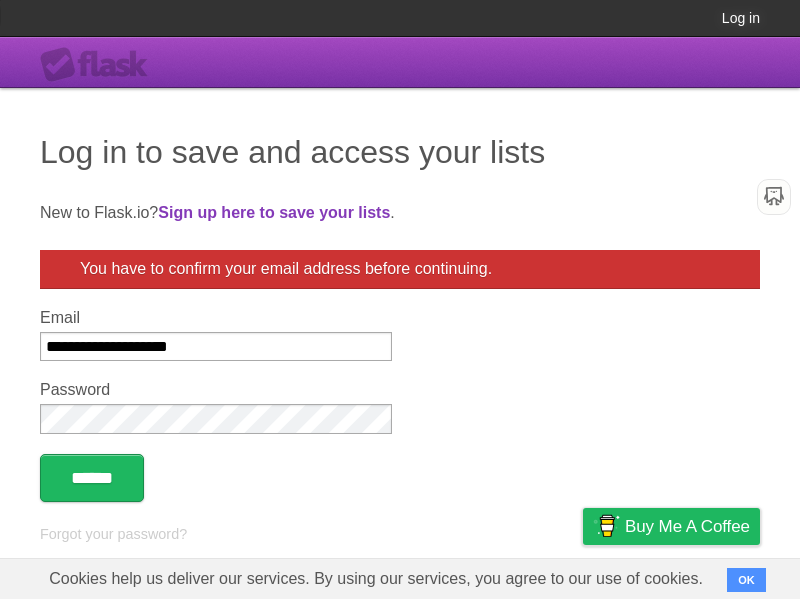 click on "Log in" at bounding box center [741, 18] 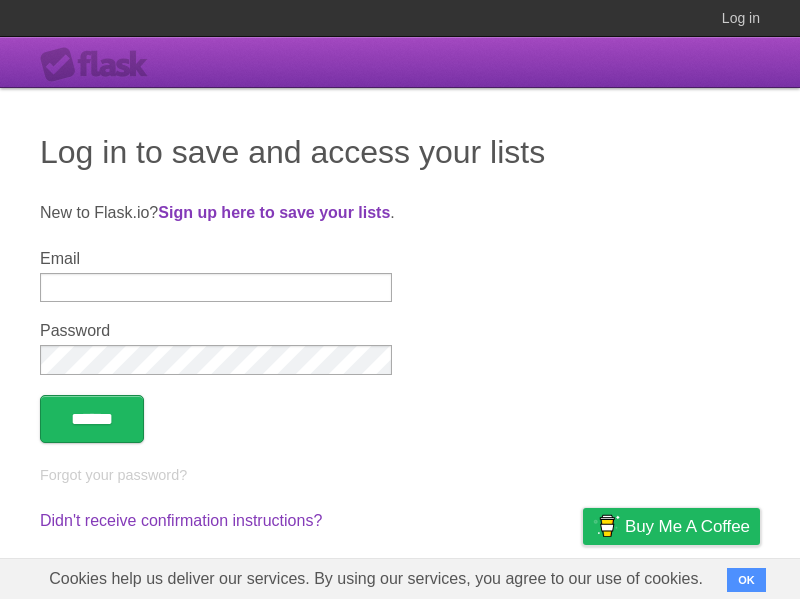 type on "**********" 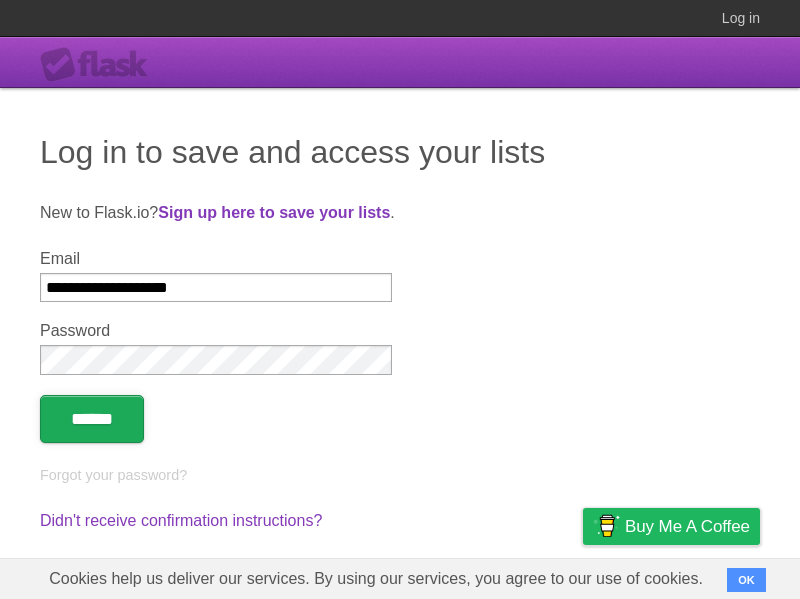 click on "******" at bounding box center (92, 419) 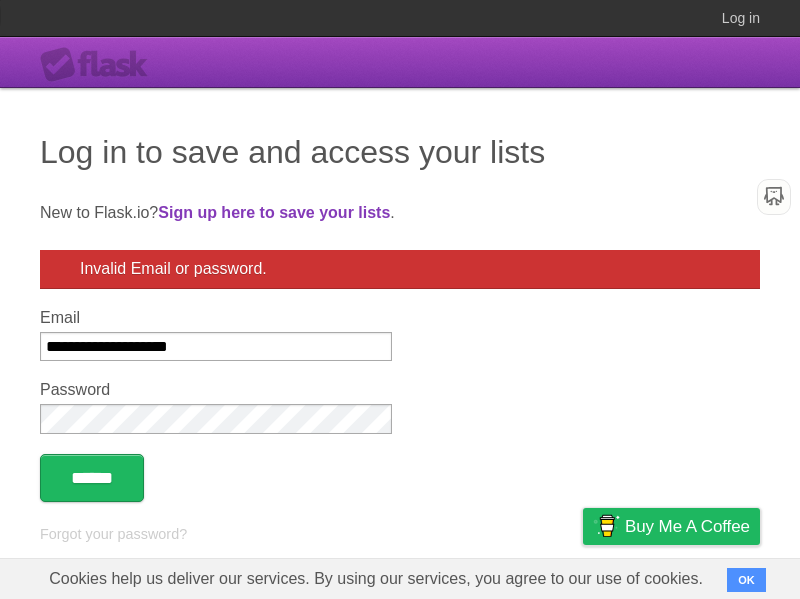 scroll, scrollTop: 0, scrollLeft: 0, axis: both 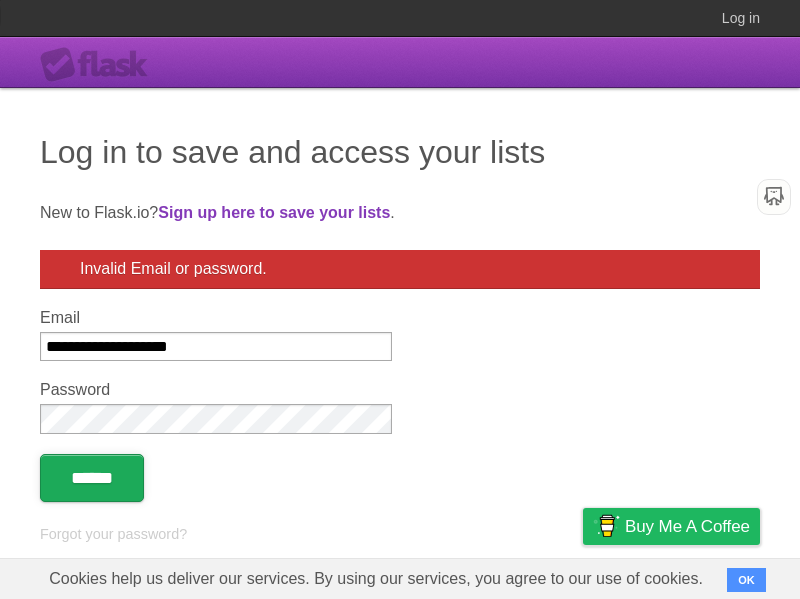 click on "******" at bounding box center (92, 478) 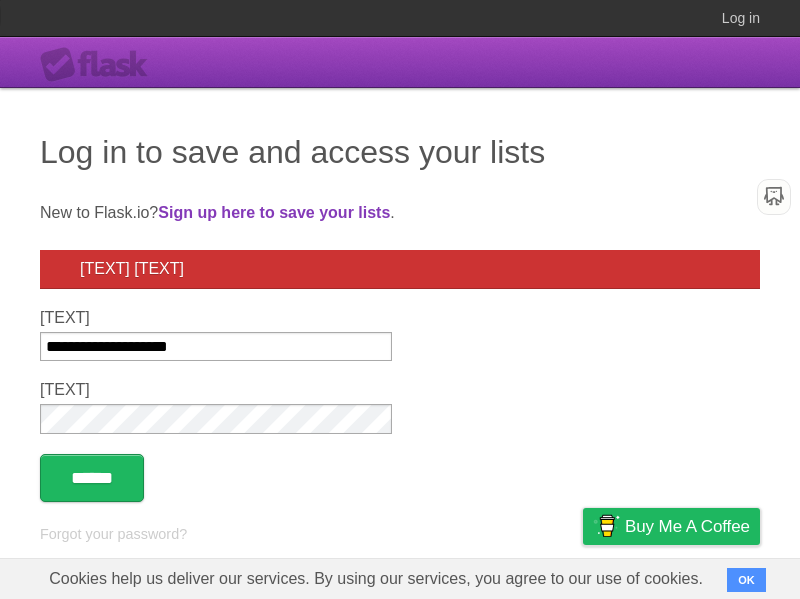 scroll, scrollTop: 0, scrollLeft: 0, axis: both 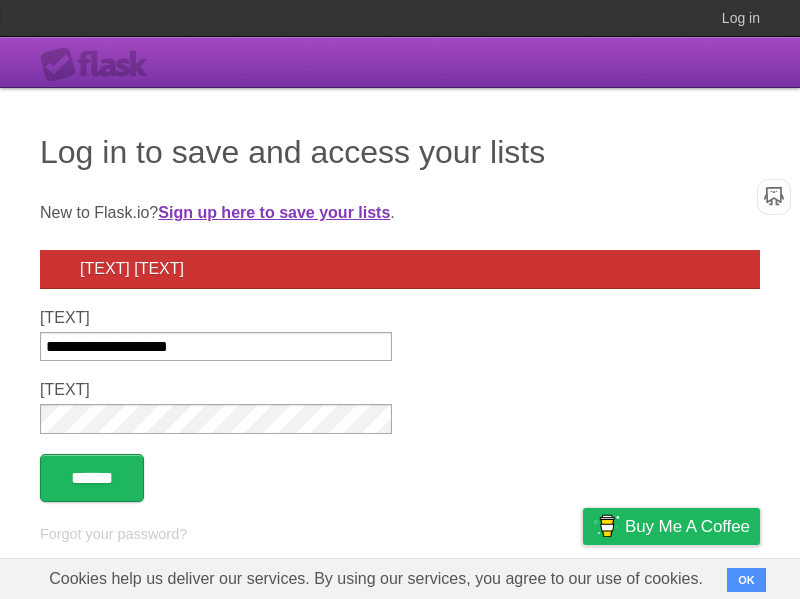 click on "Sign up here to save your lists" at bounding box center (274, 212) 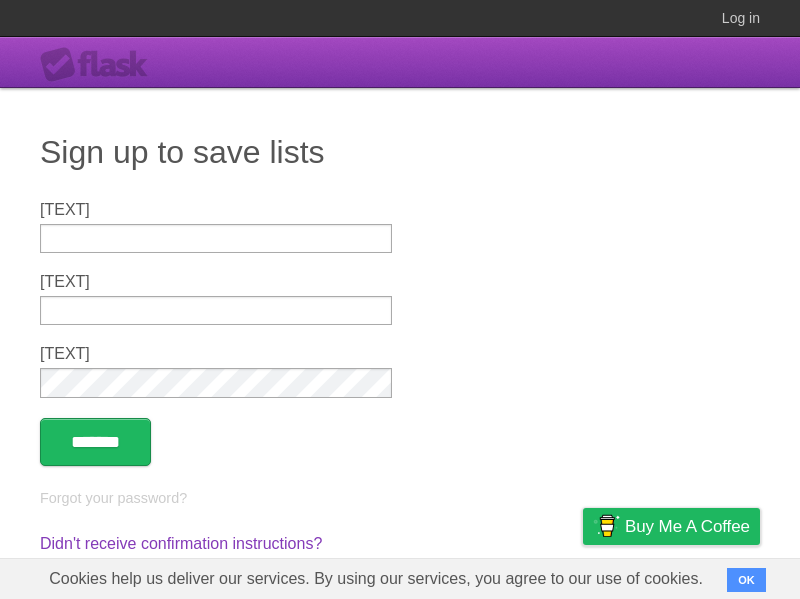 type on "**********" 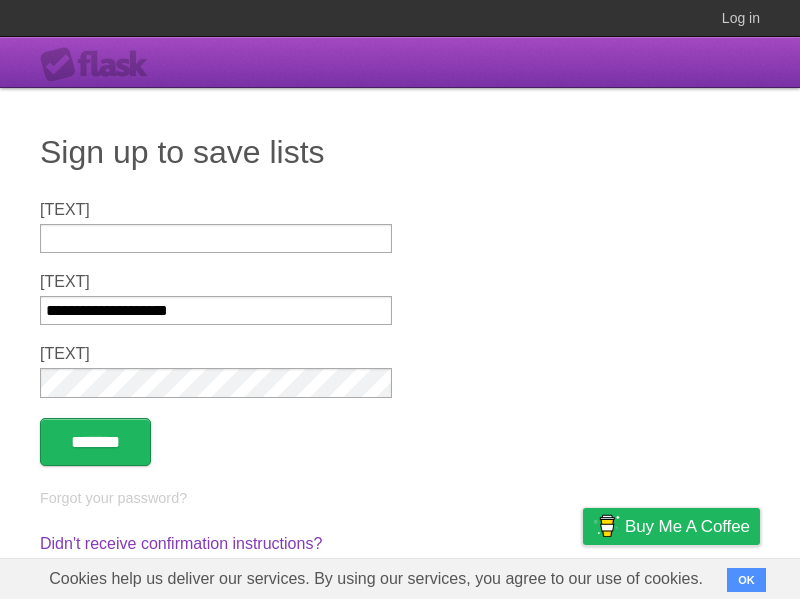 click on "Name" at bounding box center (216, 238) 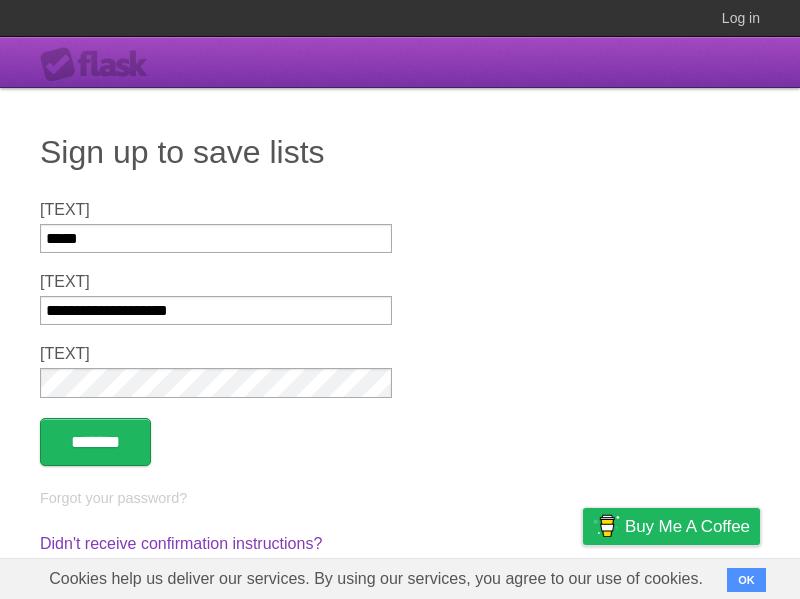 type on "*****" 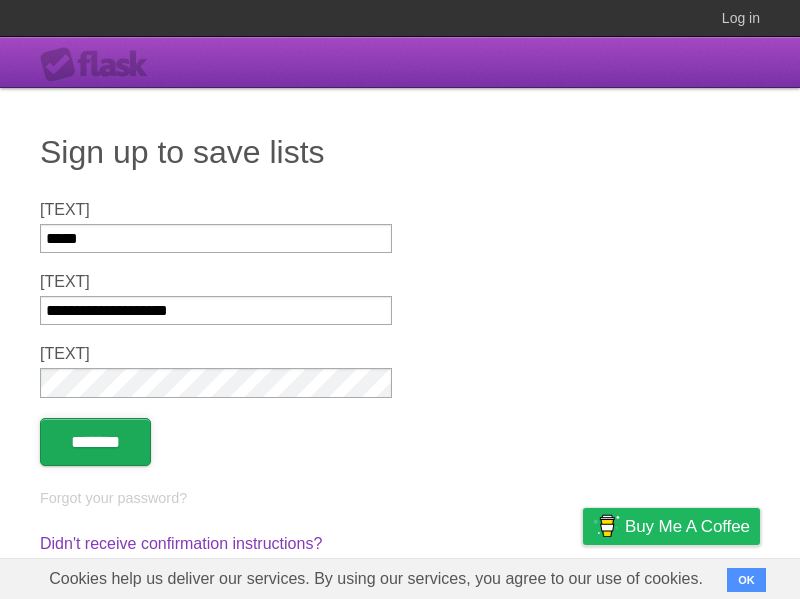 click on "*******" at bounding box center [95, 442] 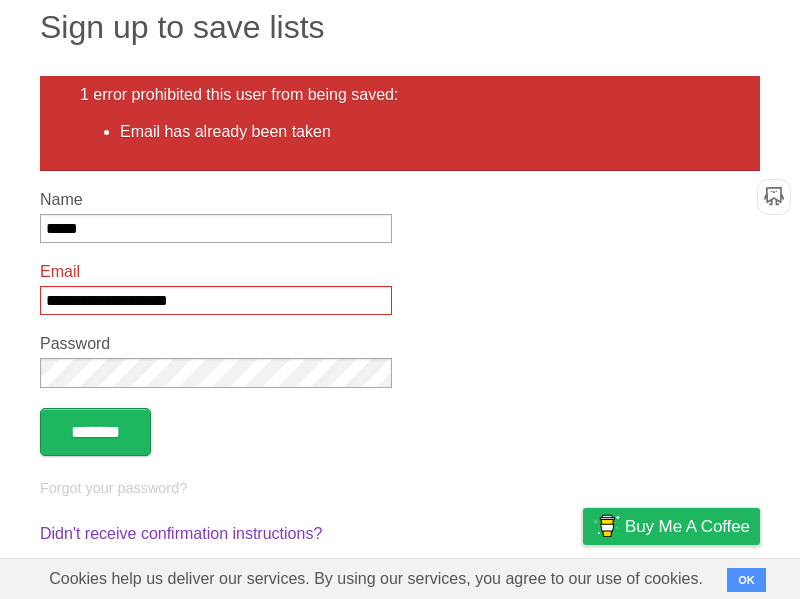 scroll, scrollTop: 160, scrollLeft: 0, axis: vertical 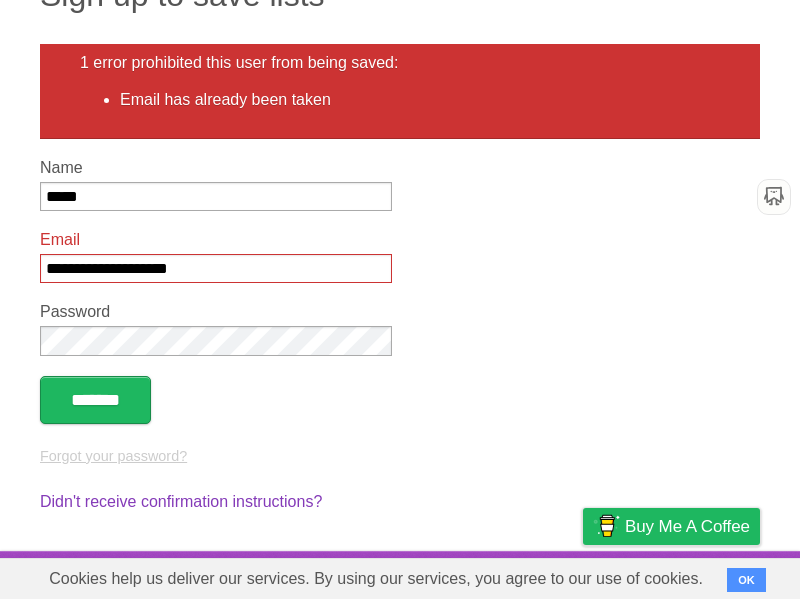 click on "Forgot your password?" at bounding box center [113, 456] 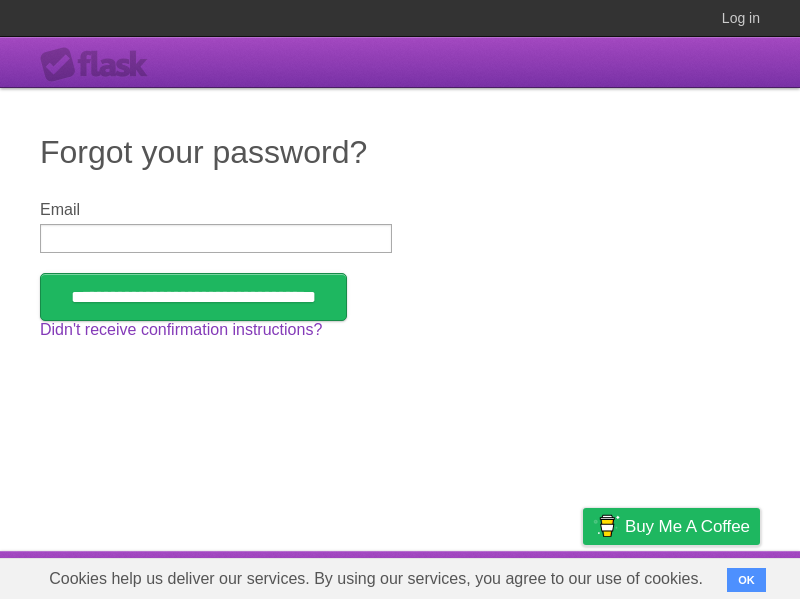scroll, scrollTop: 0, scrollLeft: 0, axis: both 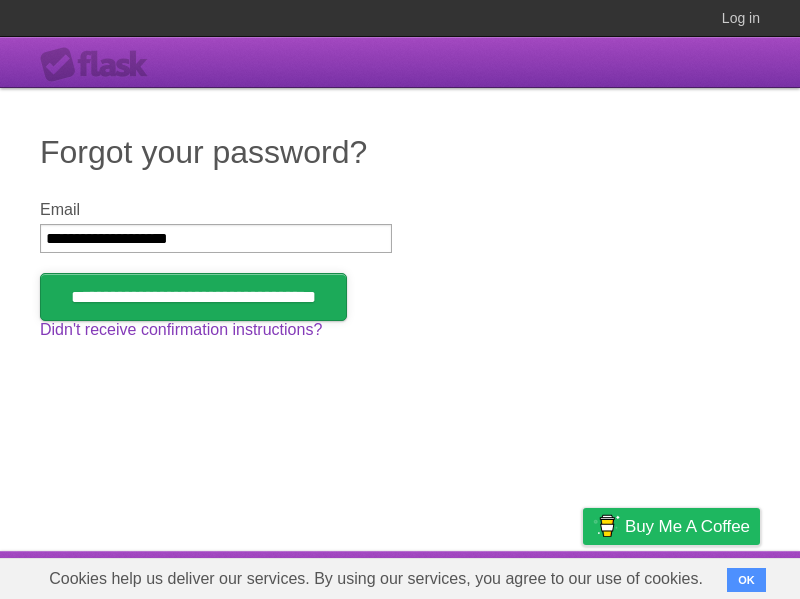 type on "**********" 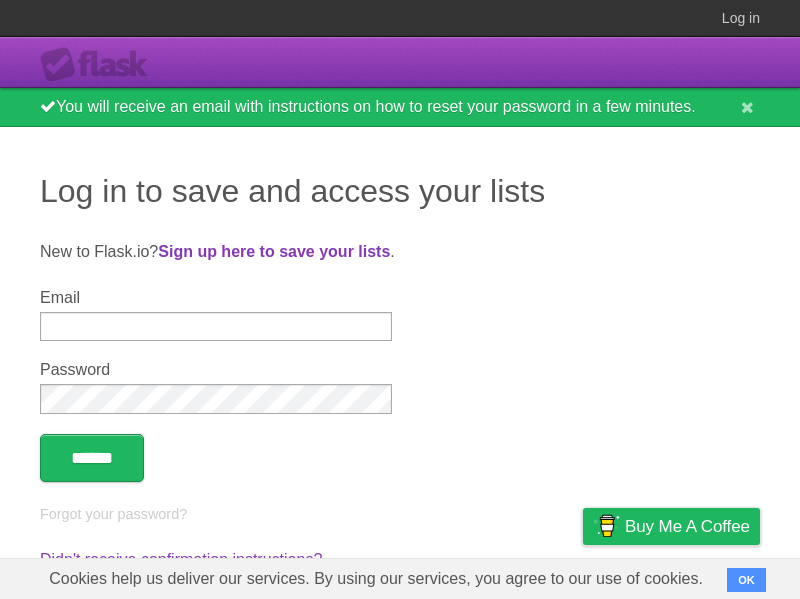 scroll, scrollTop: 0, scrollLeft: 0, axis: both 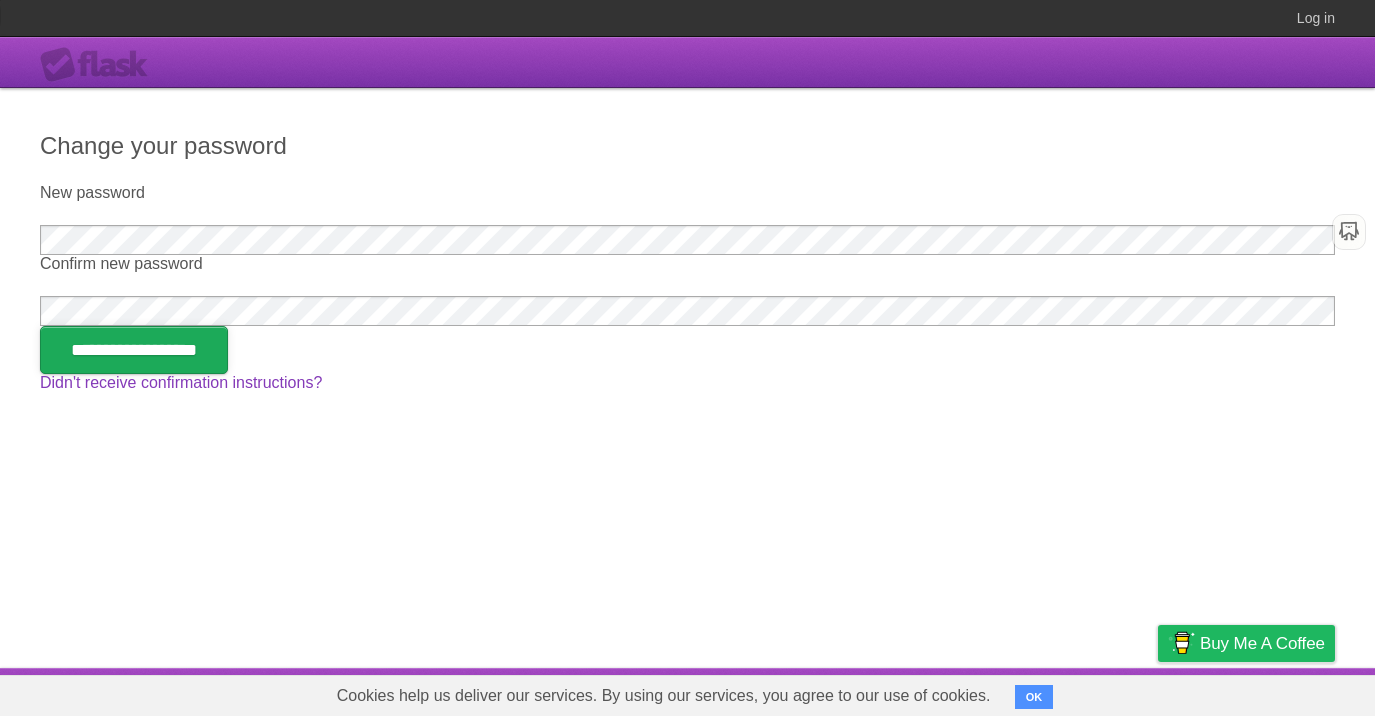 click on "**********" at bounding box center (134, 350) 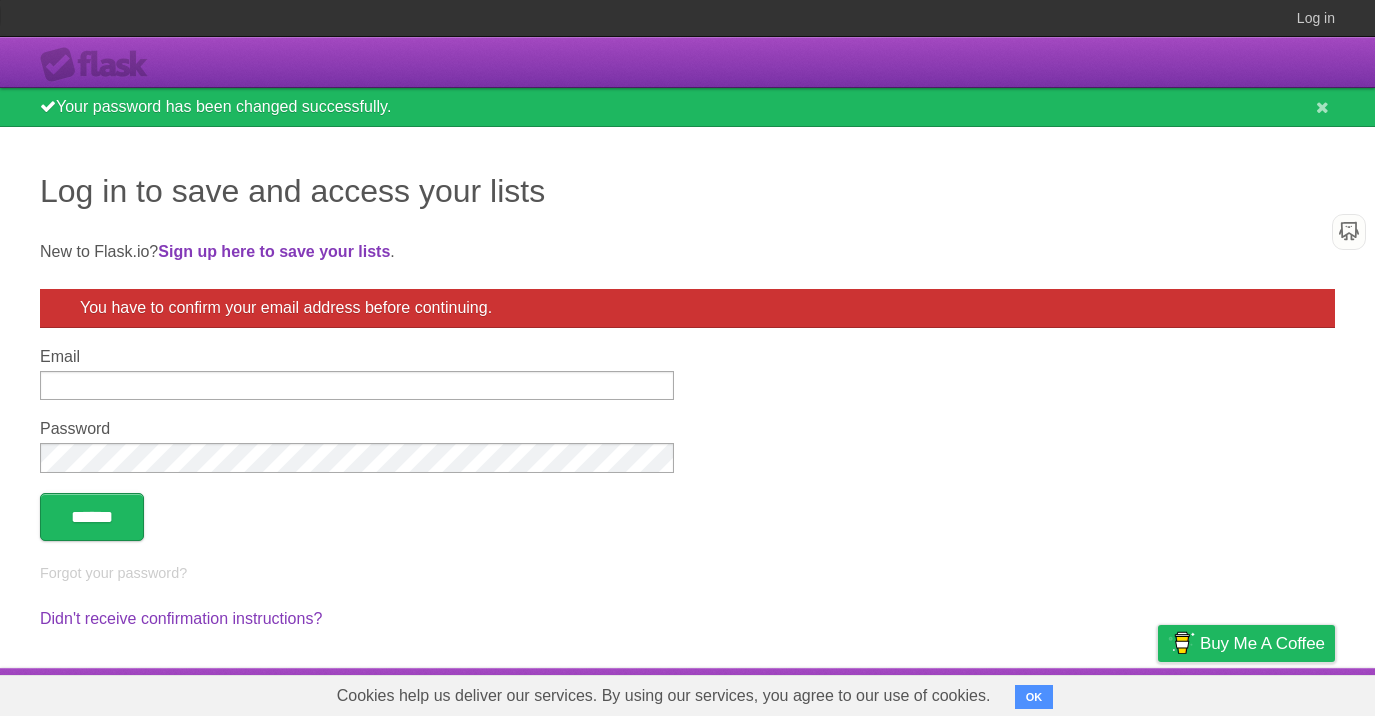 scroll, scrollTop: 0, scrollLeft: 0, axis: both 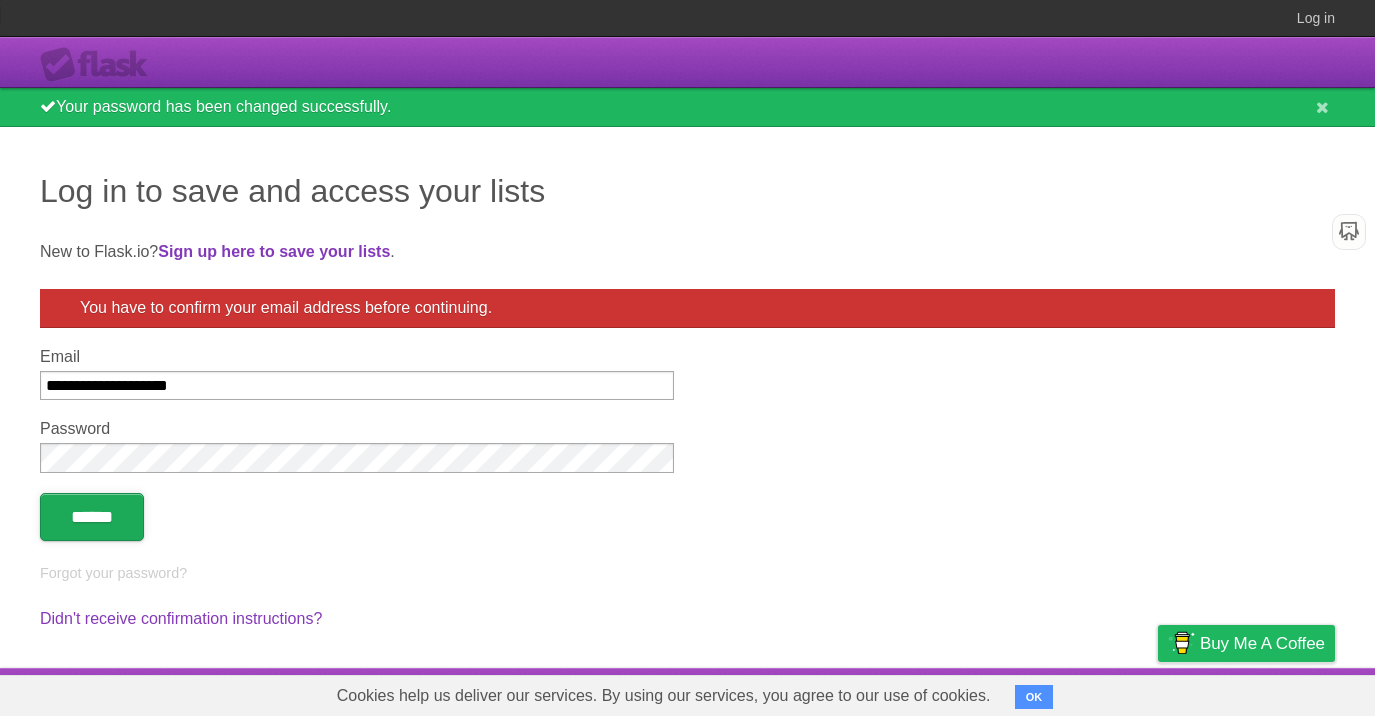 click on "******" at bounding box center (92, 517) 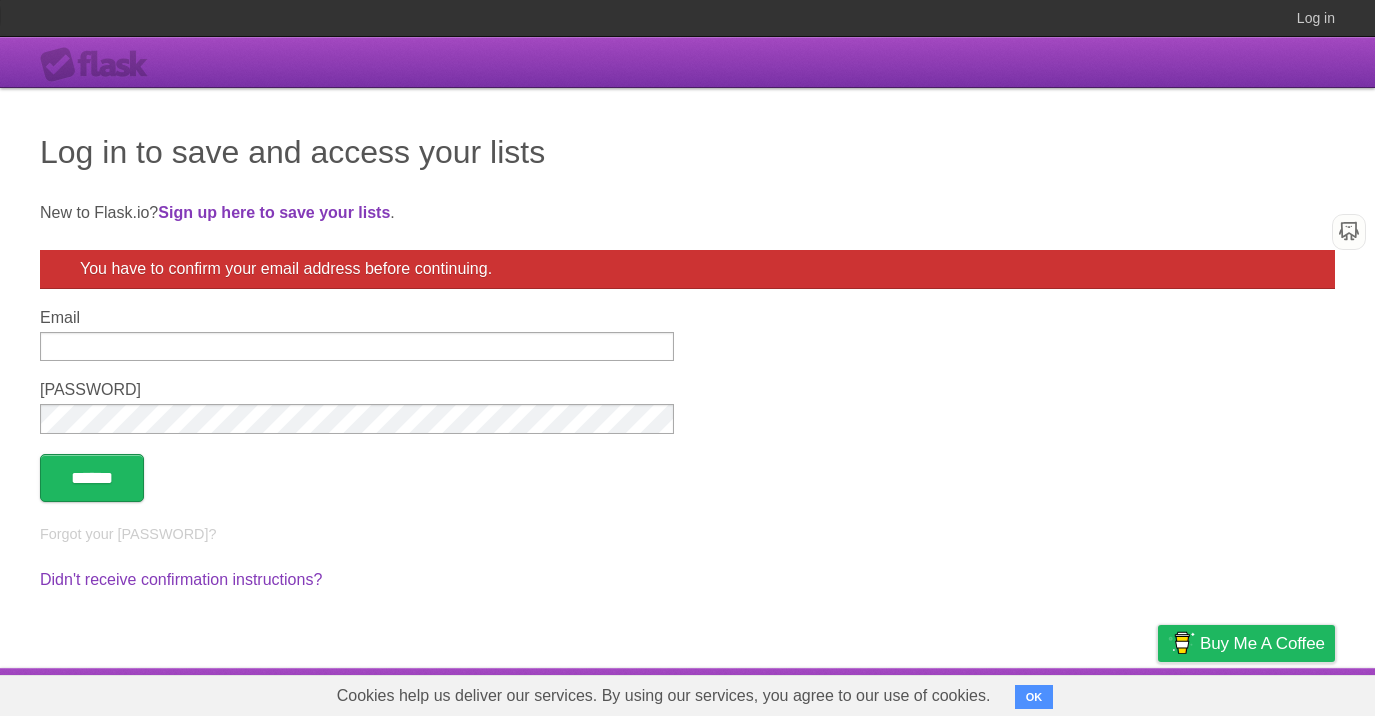 scroll, scrollTop: 0, scrollLeft: 0, axis: both 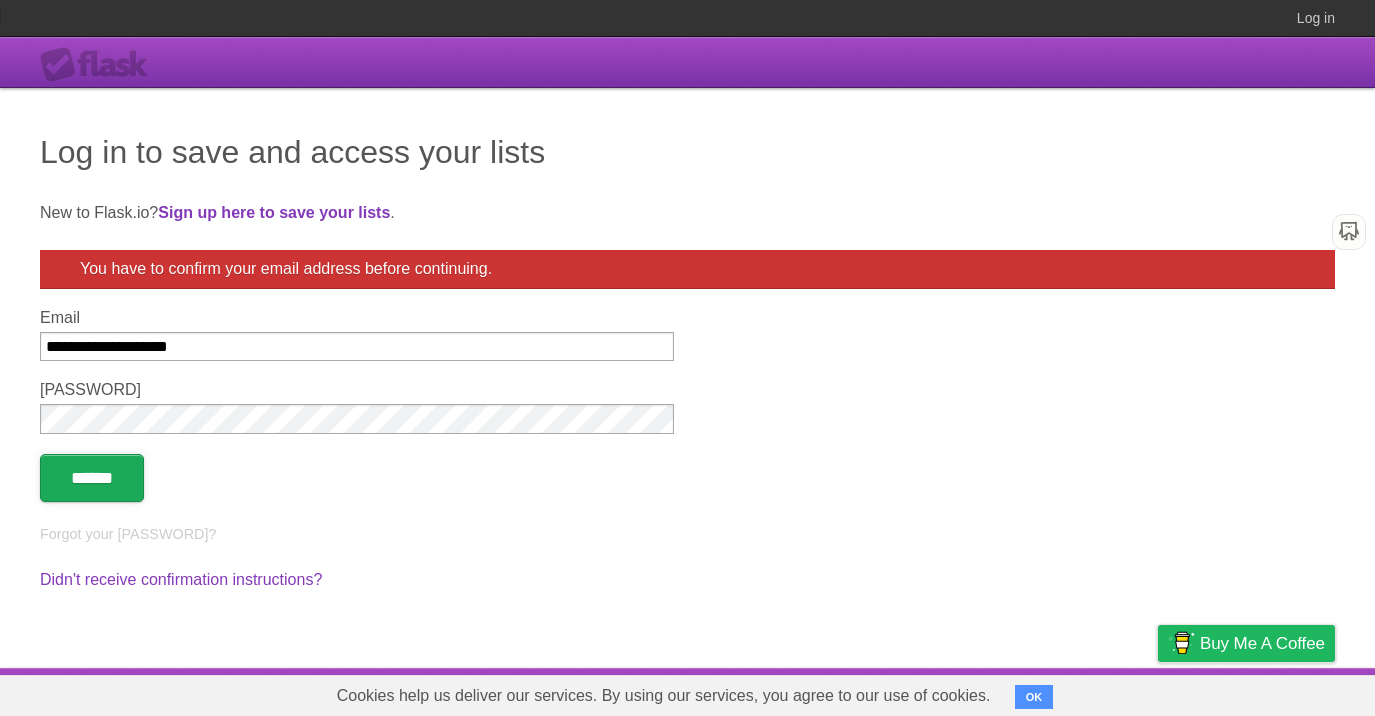 click on "******" at bounding box center (92, 478) 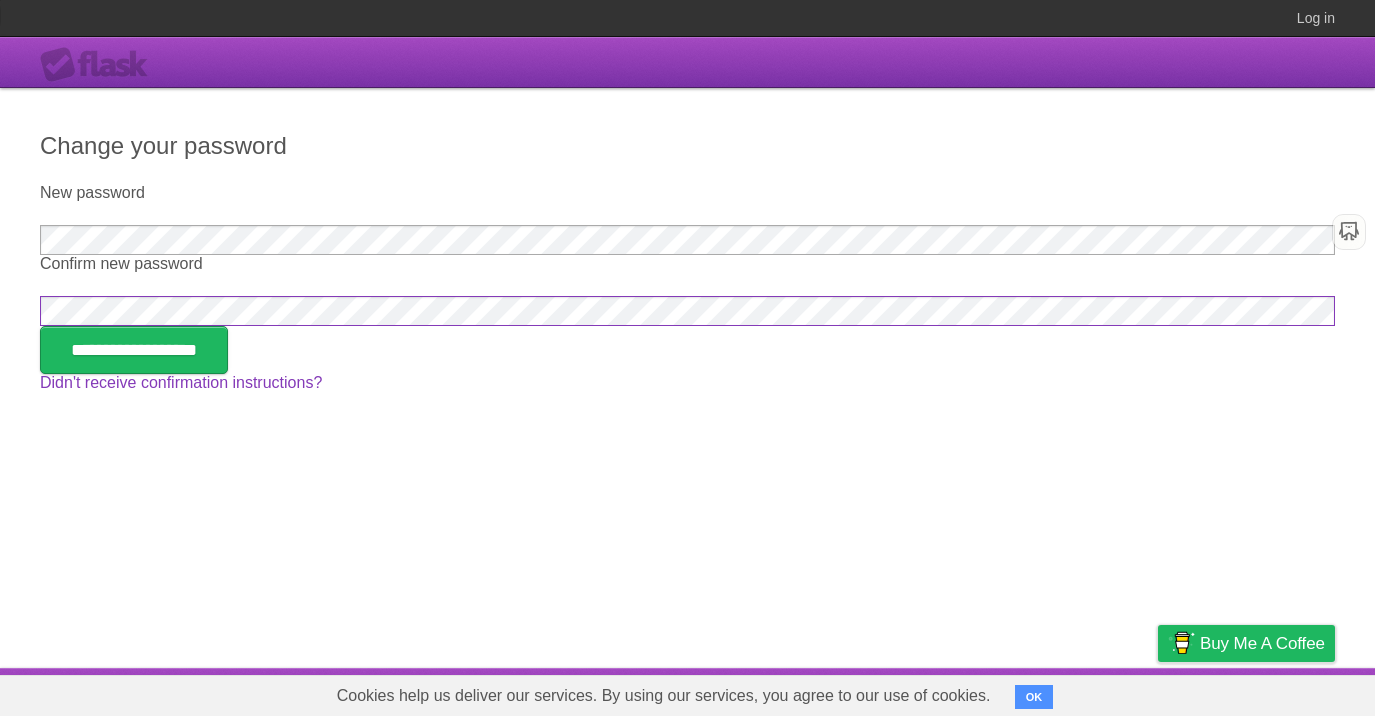 scroll, scrollTop: 0, scrollLeft: 0, axis: both 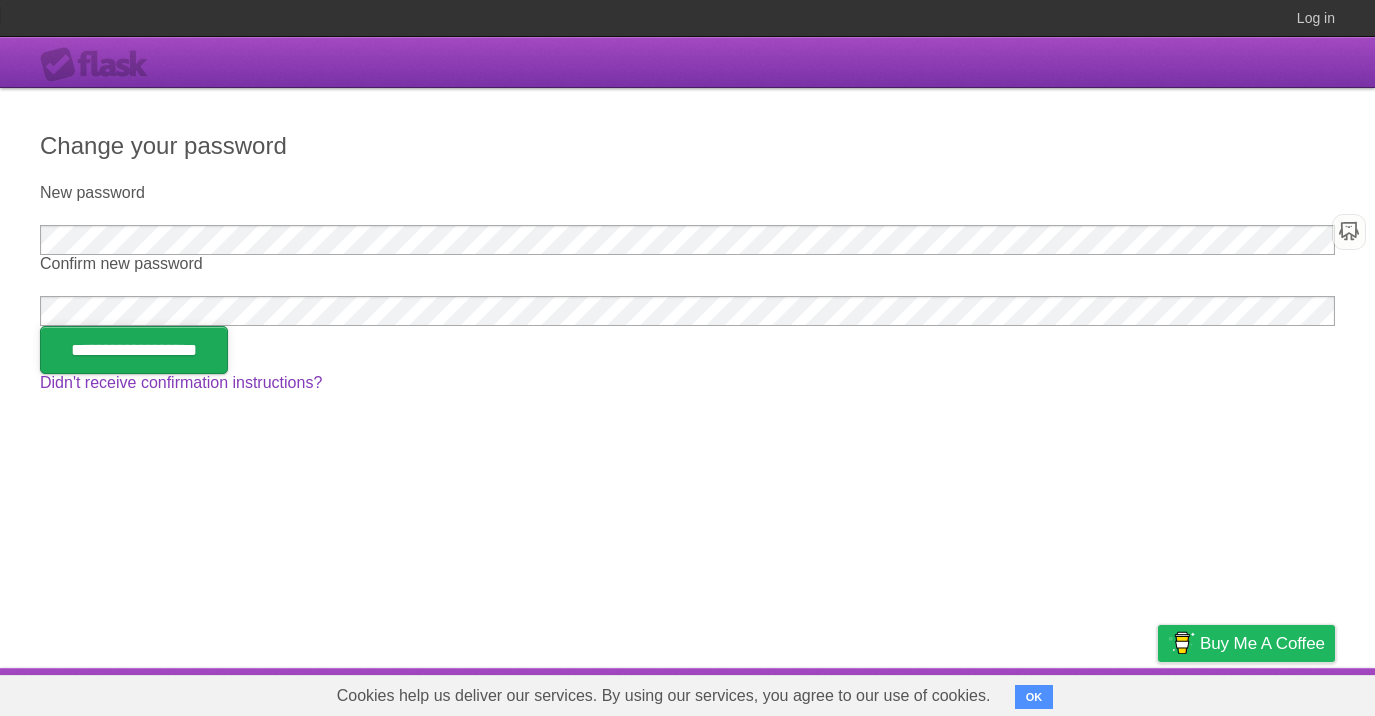 click on "**********" at bounding box center [134, 350] 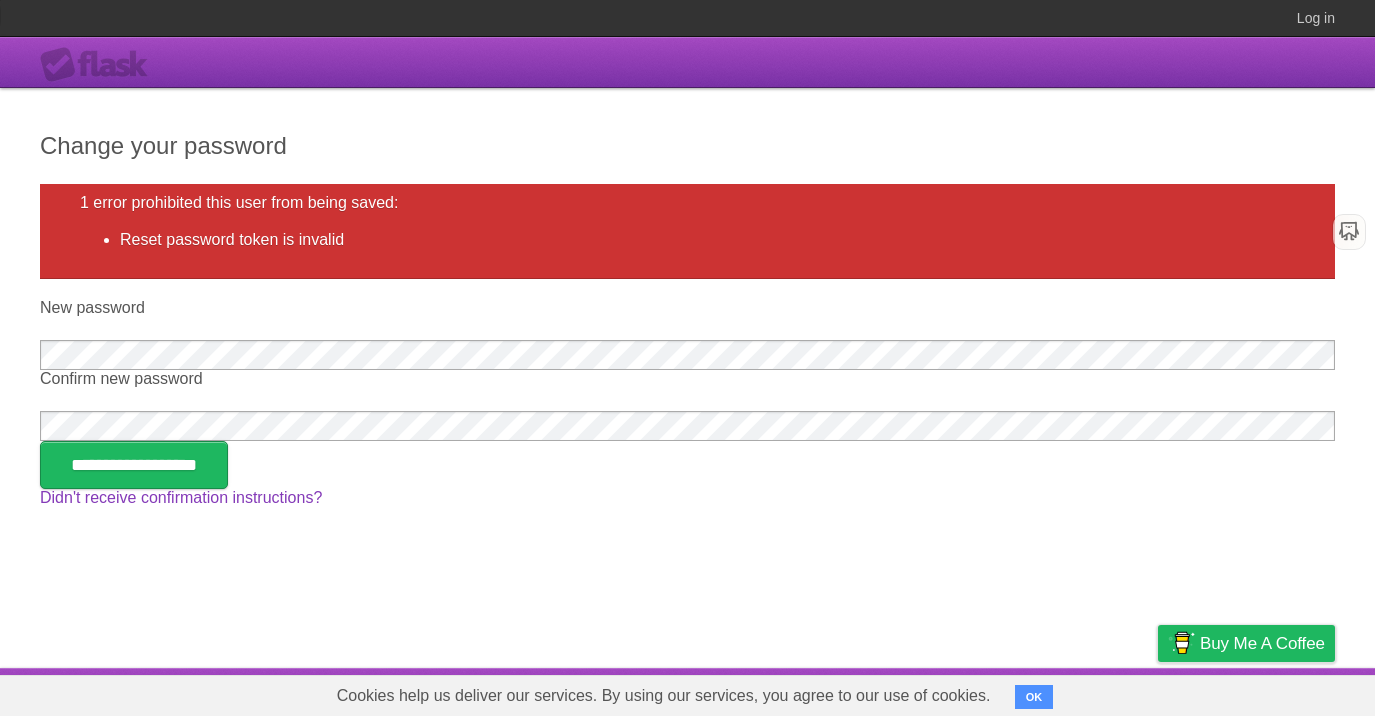 scroll, scrollTop: 0, scrollLeft: 0, axis: both 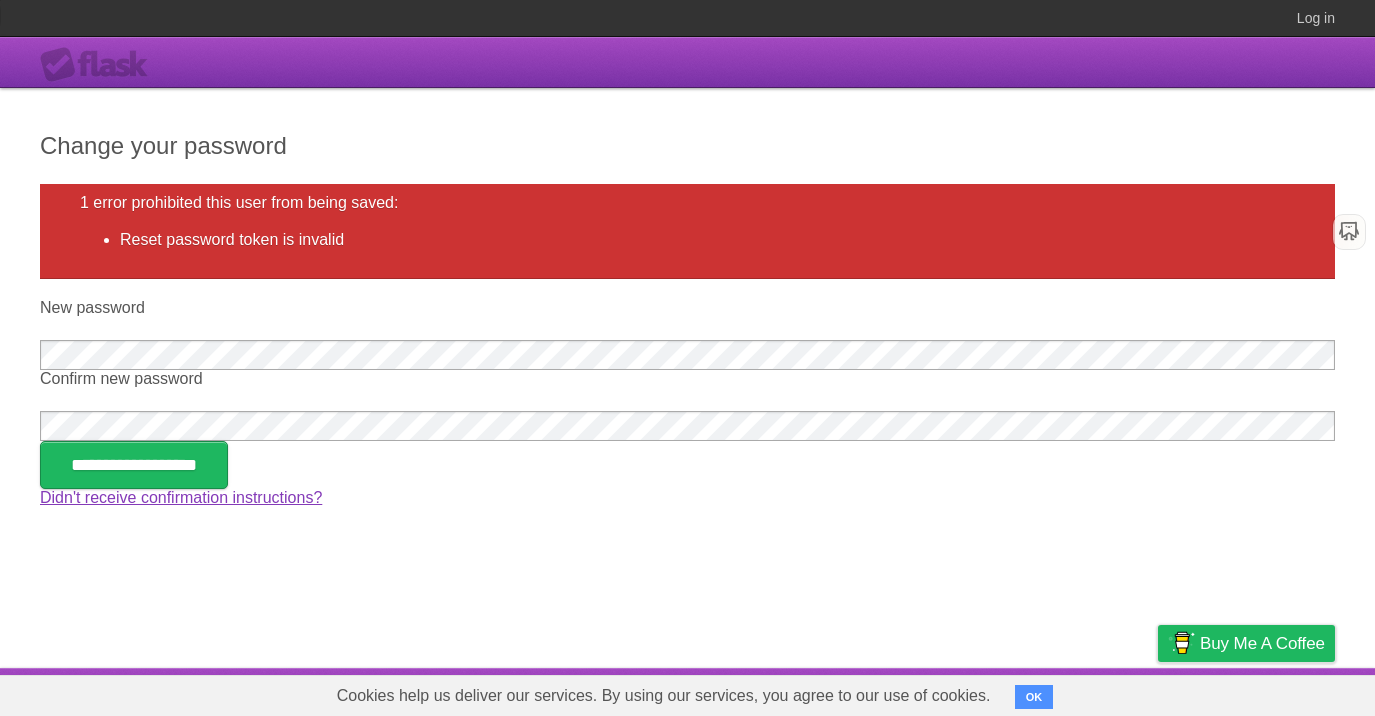 click on "Didn't receive confirmation instructions?" at bounding box center [181, 497] 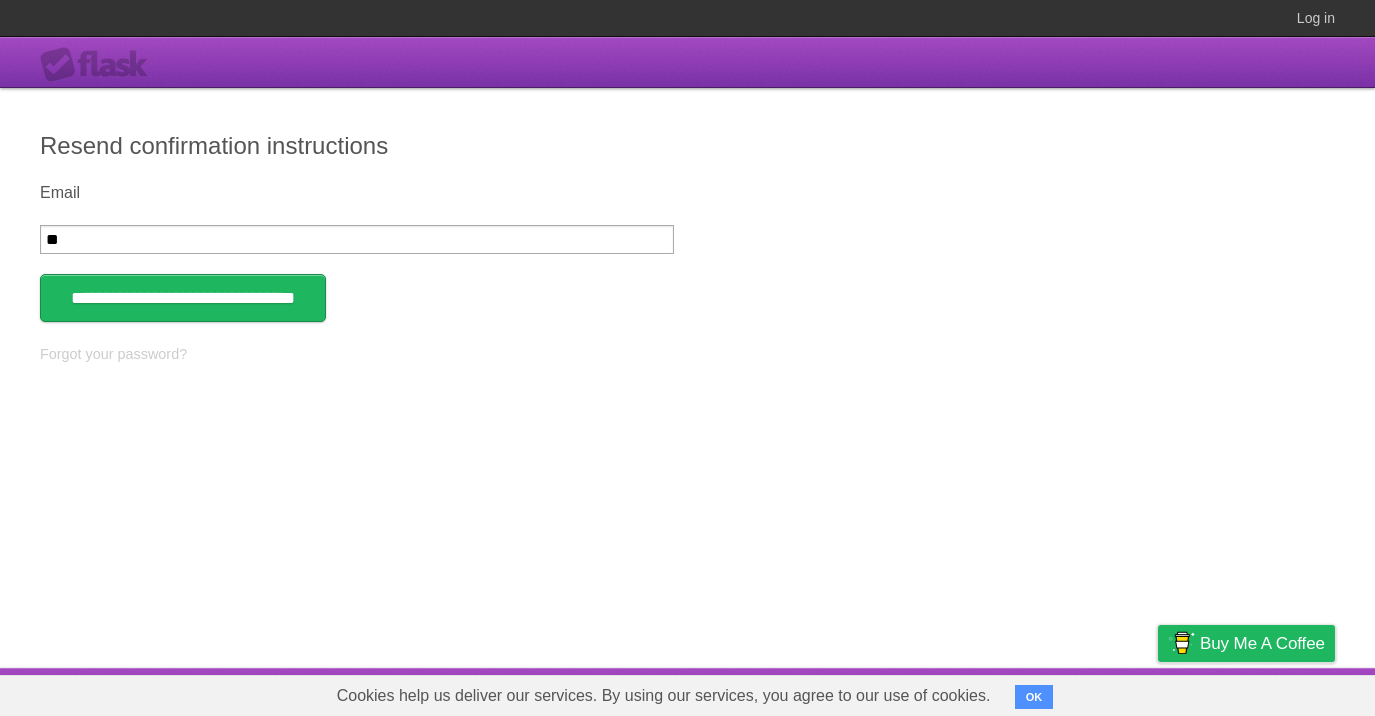 type on "*" 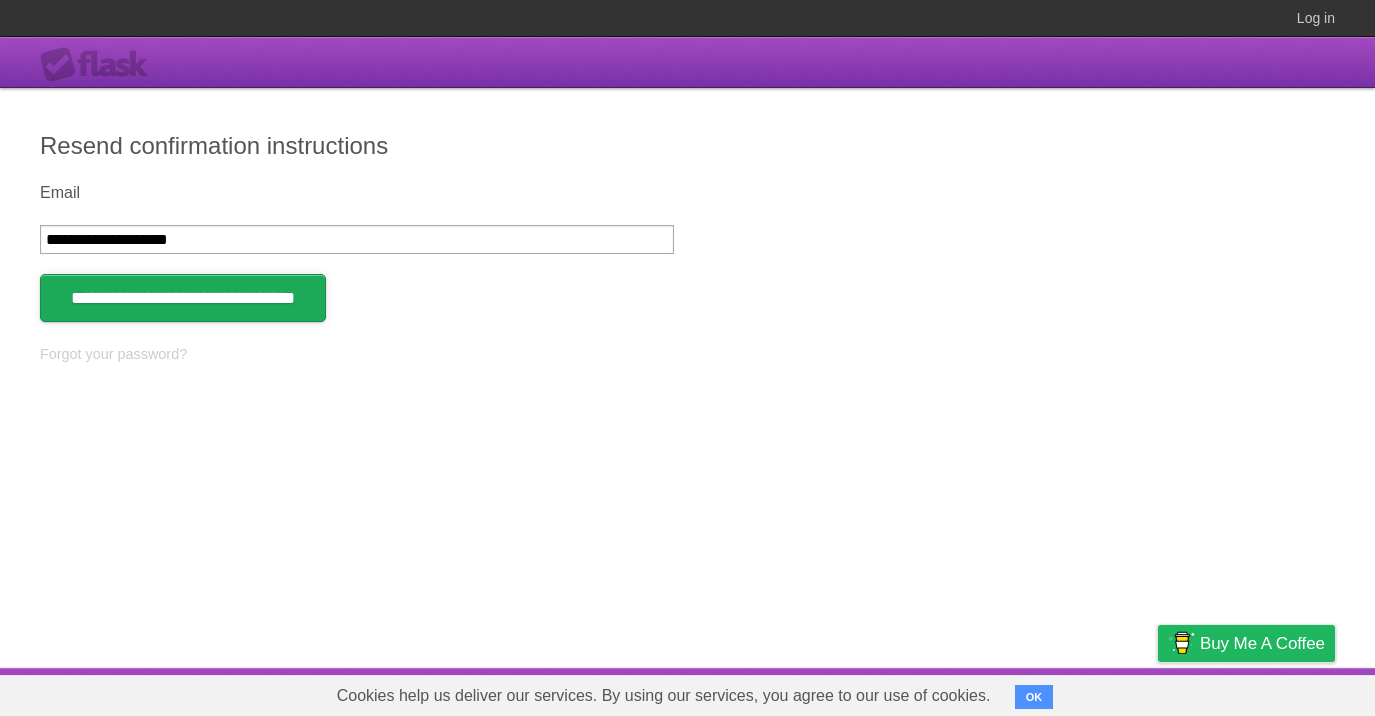 type on "**********" 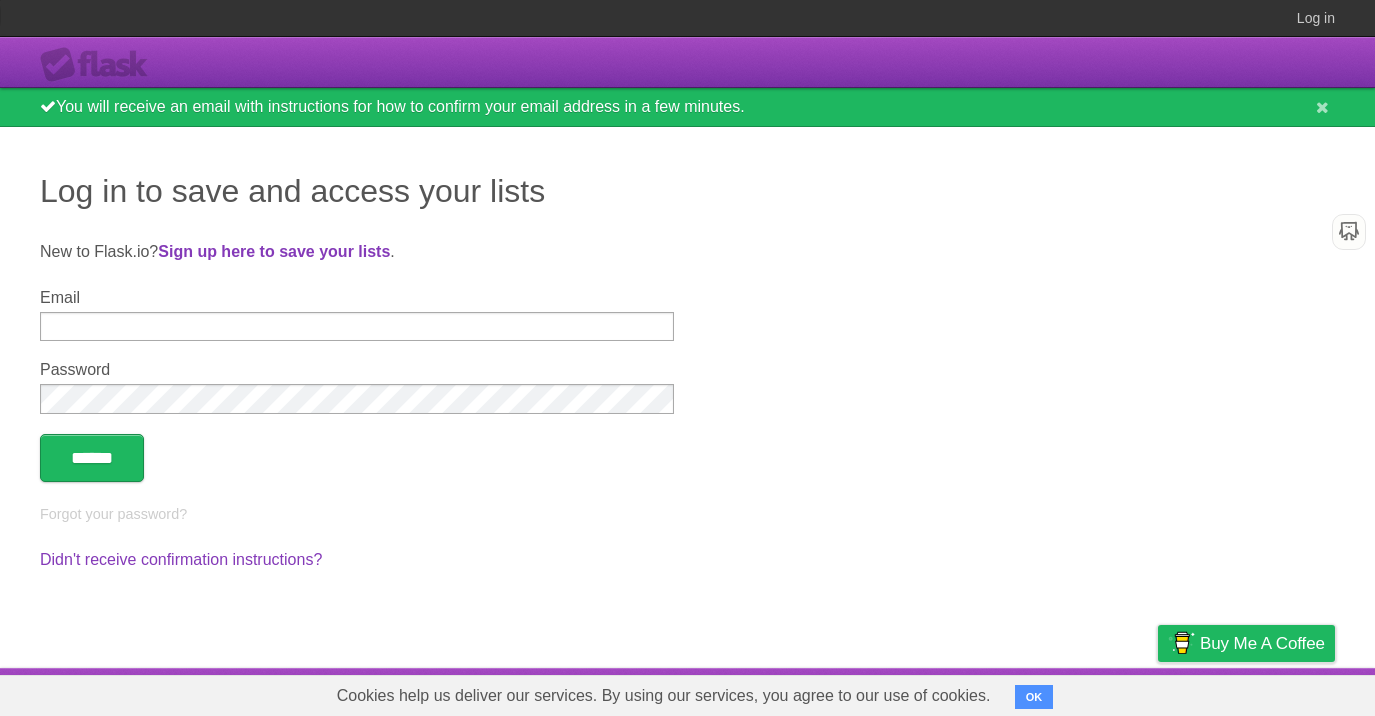 scroll, scrollTop: 0, scrollLeft: 0, axis: both 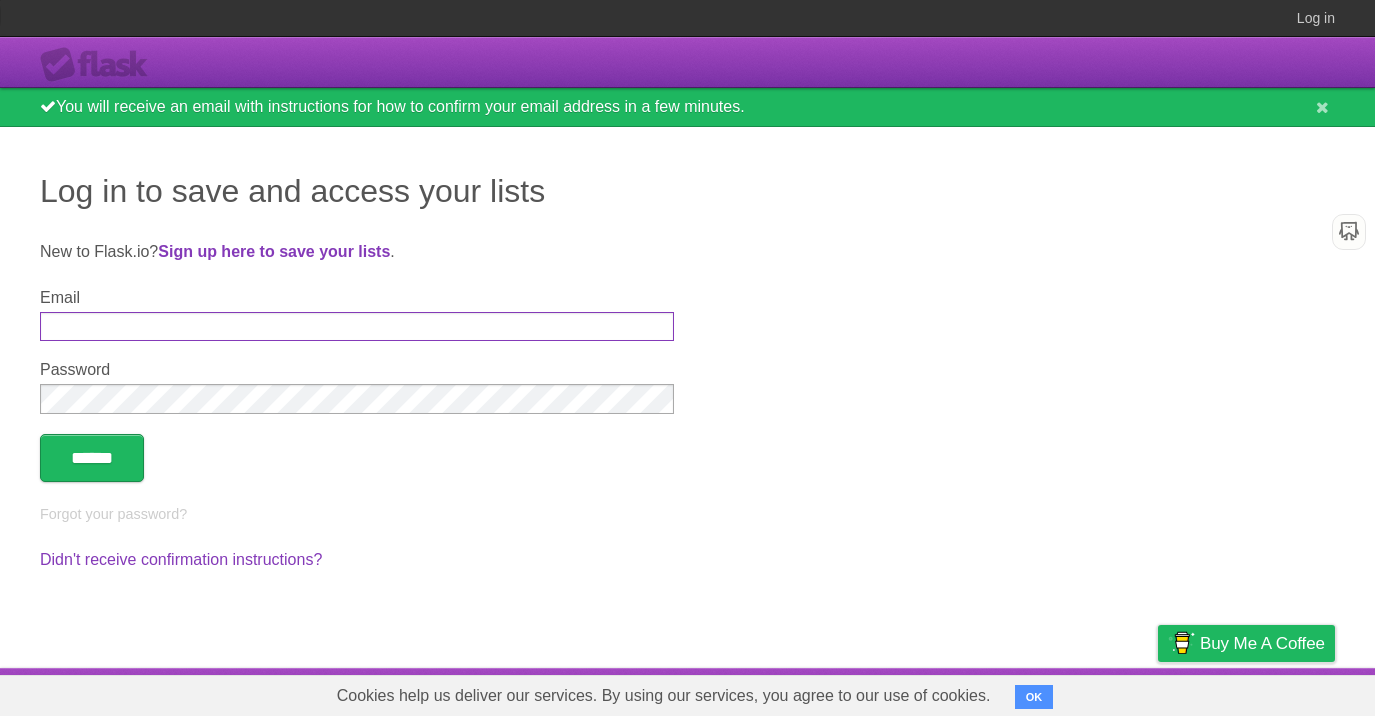 type on "**********" 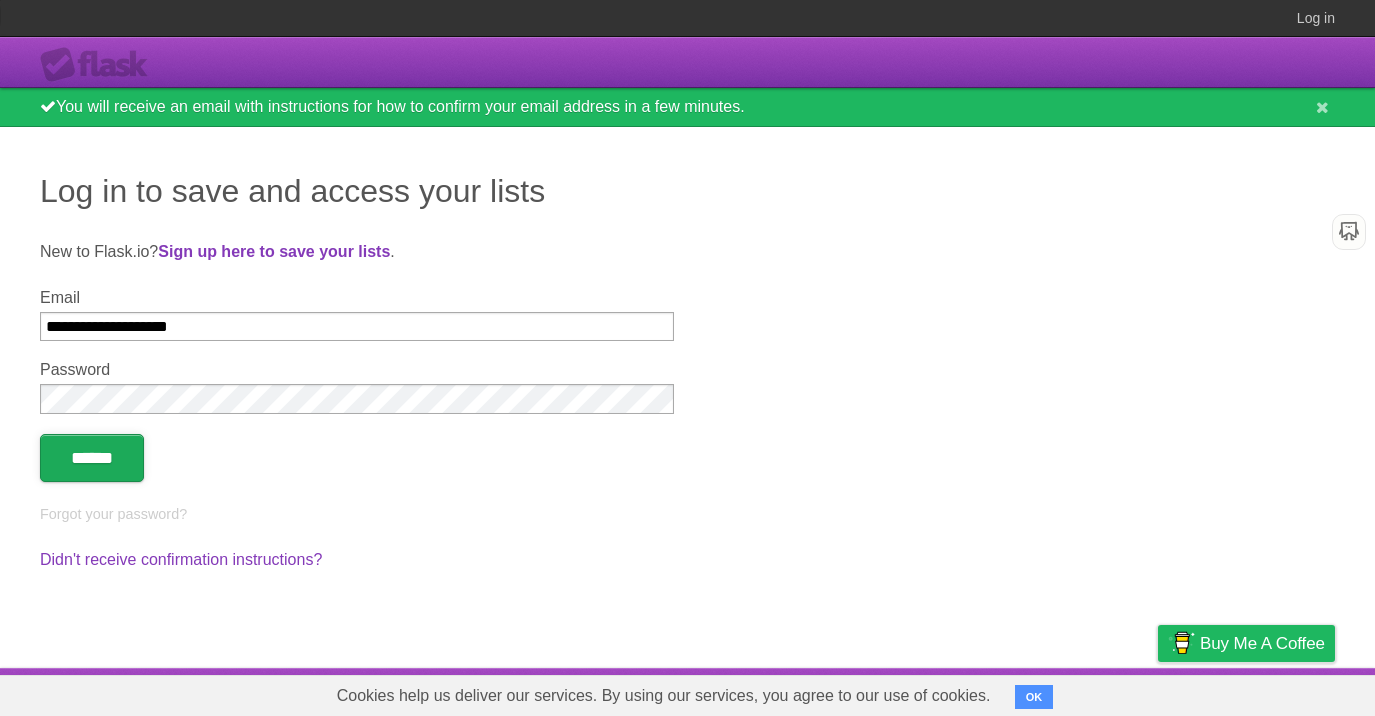 click on "******" at bounding box center [92, 458] 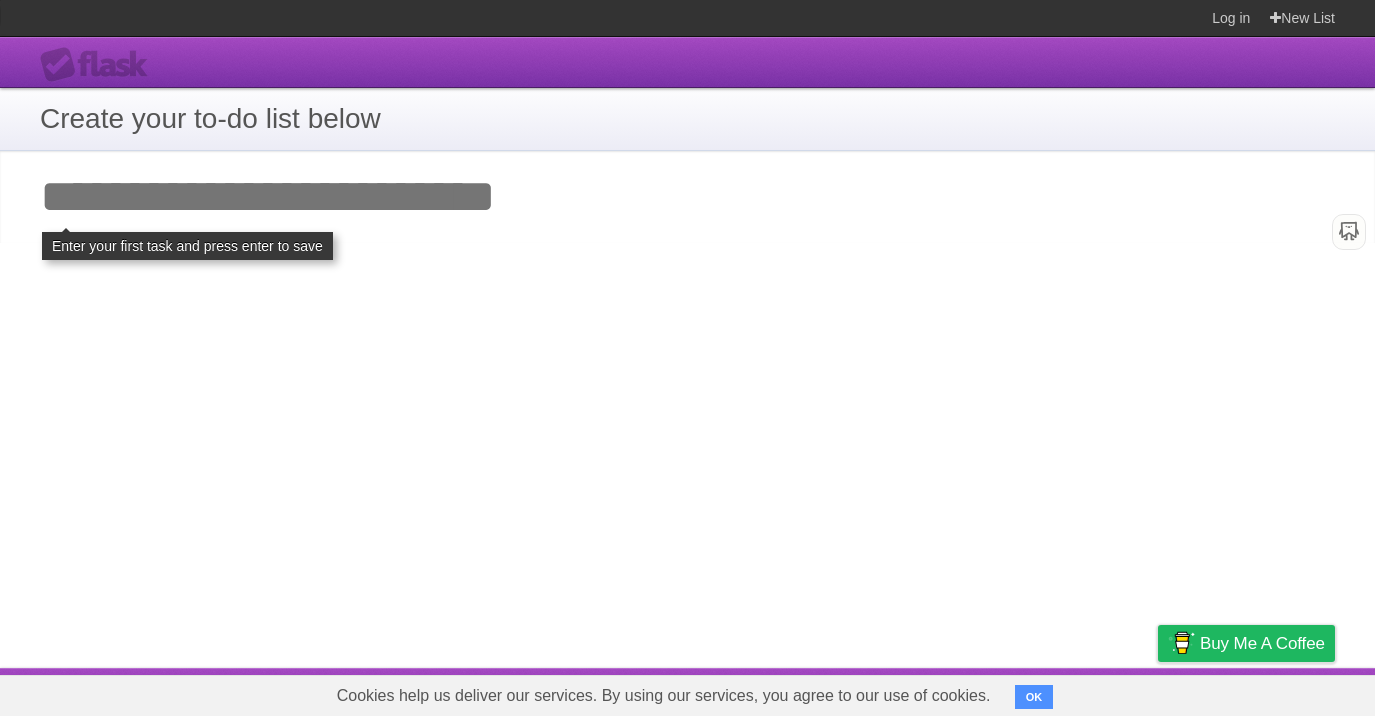 scroll, scrollTop: 0, scrollLeft: 0, axis: both 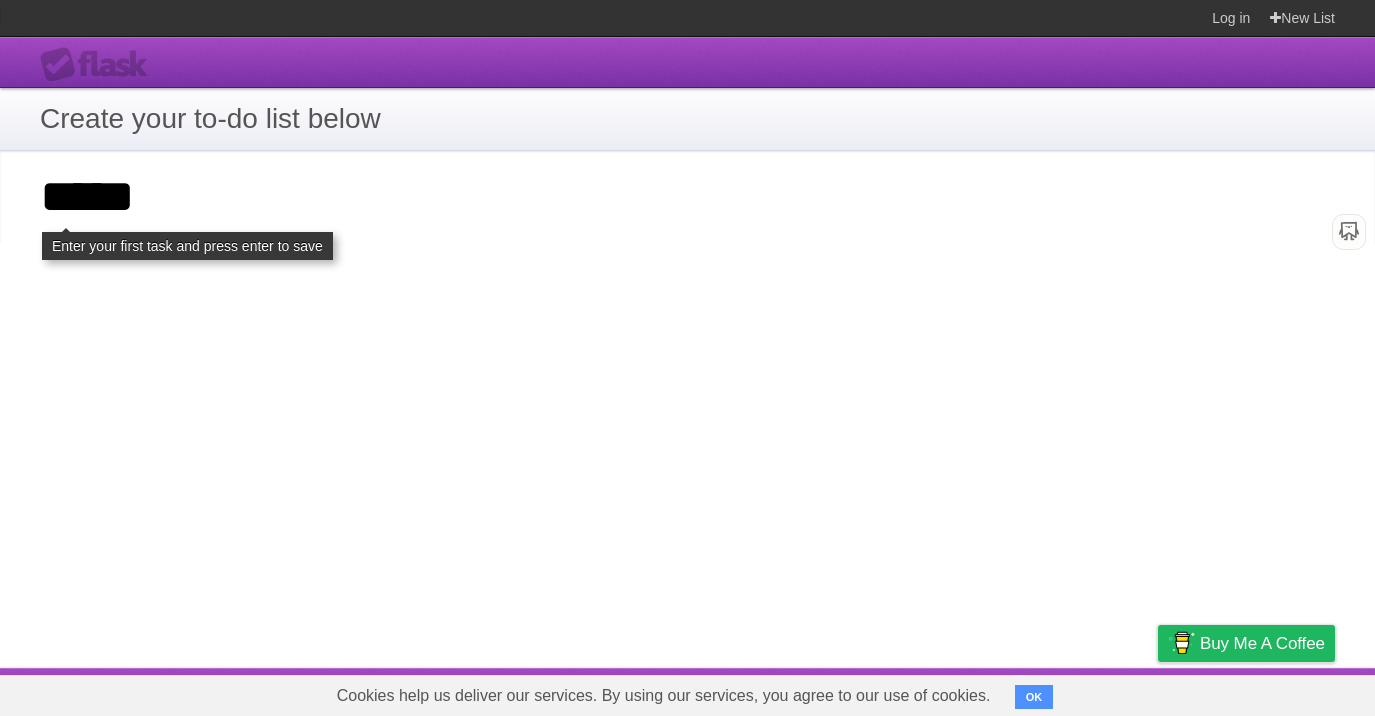 type on "*****" 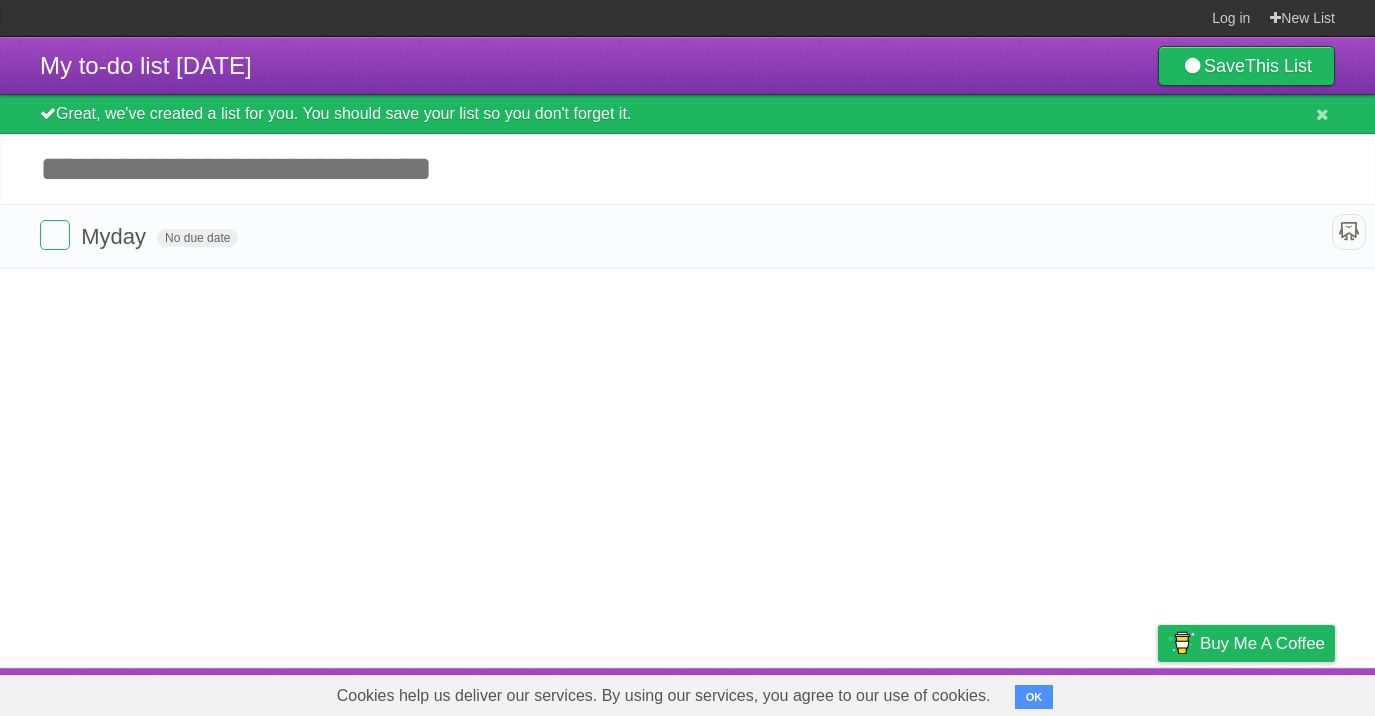 scroll, scrollTop: 0, scrollLeft: 0, axis: both 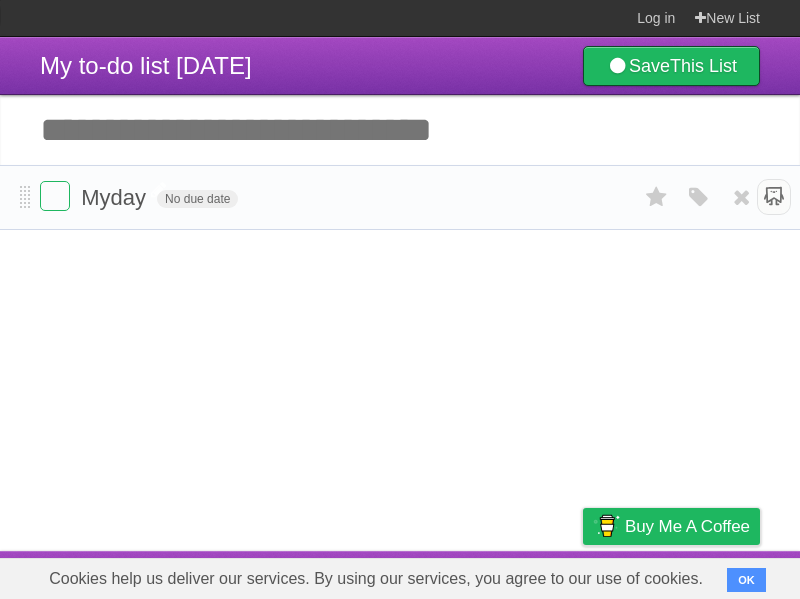 type on "**********" 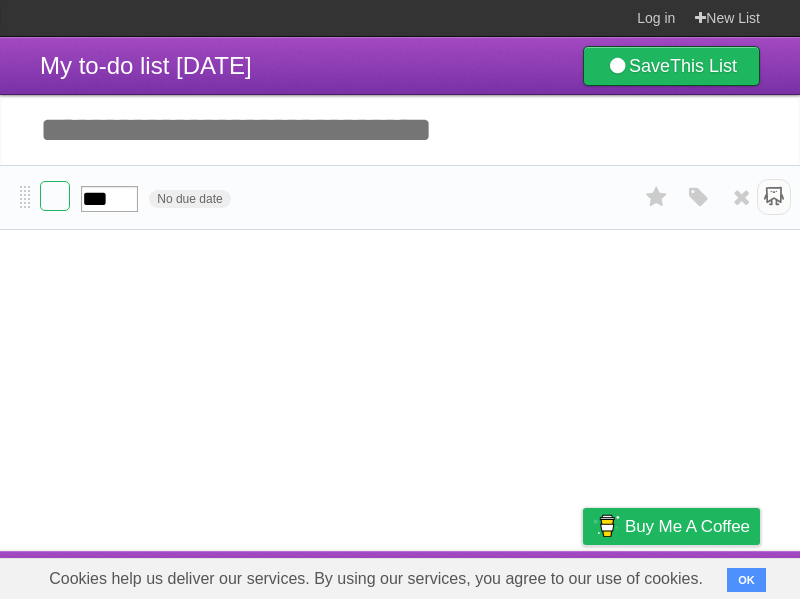 click on "***
No due date
White
Red
Blue
Green
Purple
Orange" at bounding box center [400, 197] 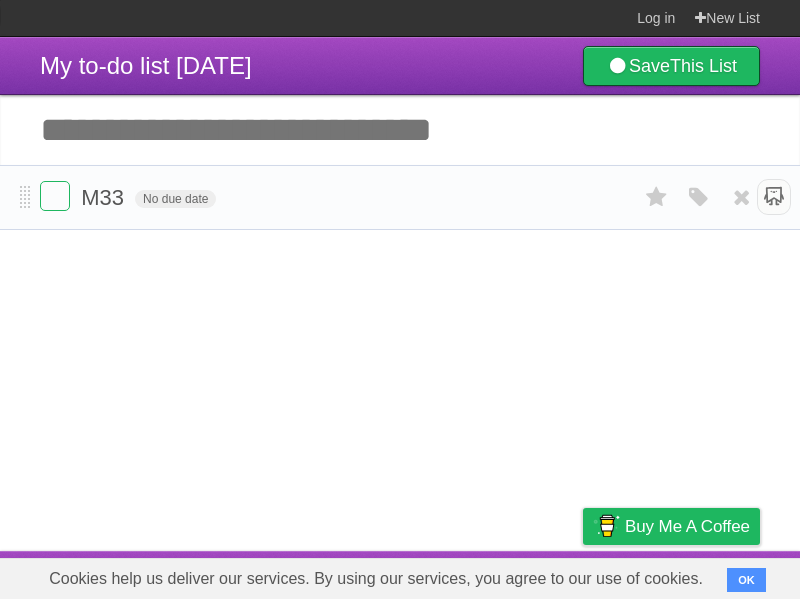 click on "M33
No due date
White
Red
Blue
Green
Purple
Orange" at bounding box center (400, 197) 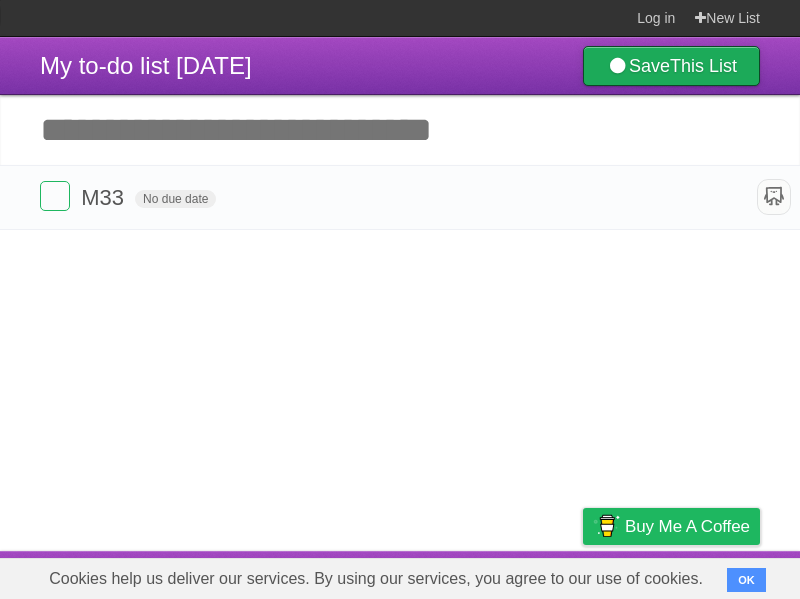 click on "This List" at bounding box center (703, 66) 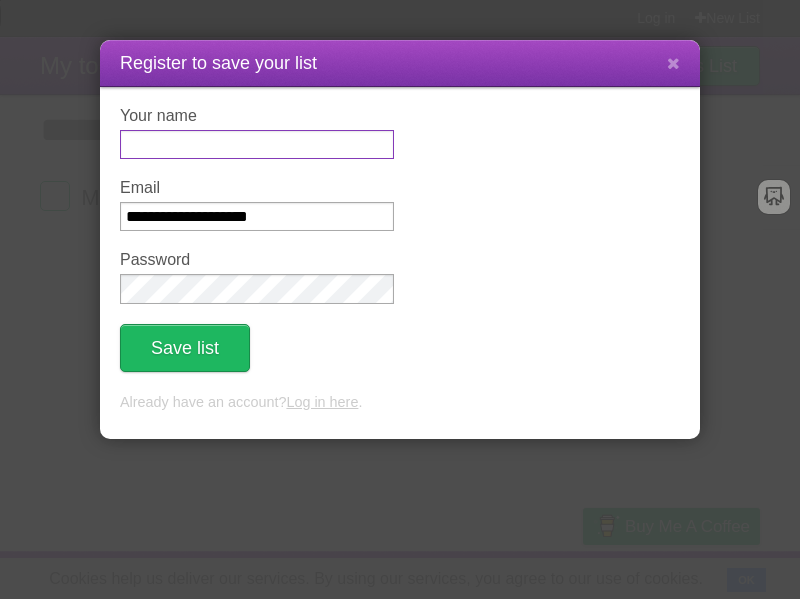 click on "Your [PERSONAL_INFO]" at bounding box center [257, 144] 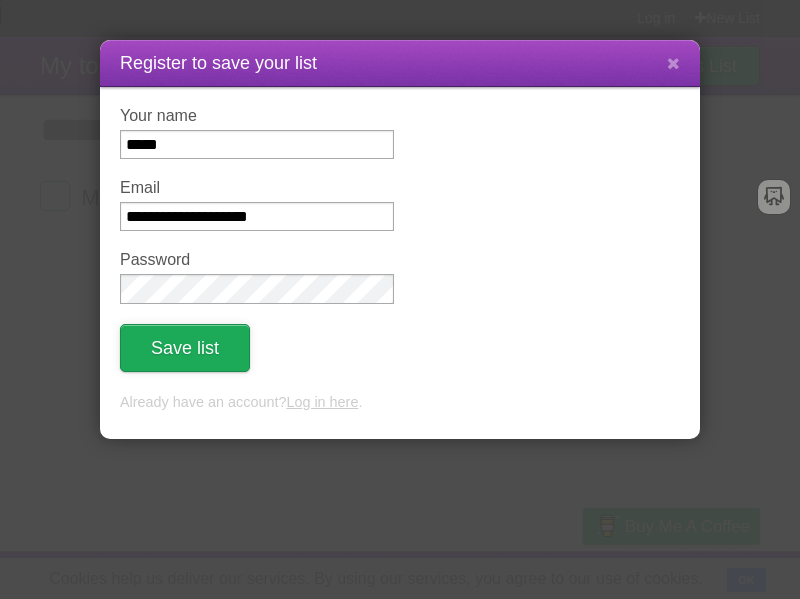 click on "Save list" at bounding box center (185, 348) 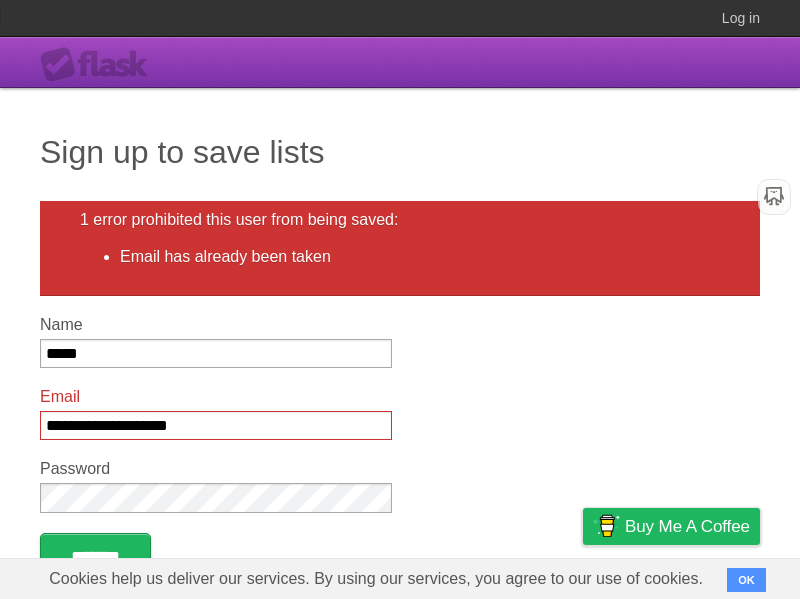 scroll, scrollTop: 0, scrollLeft: 0, axis: both 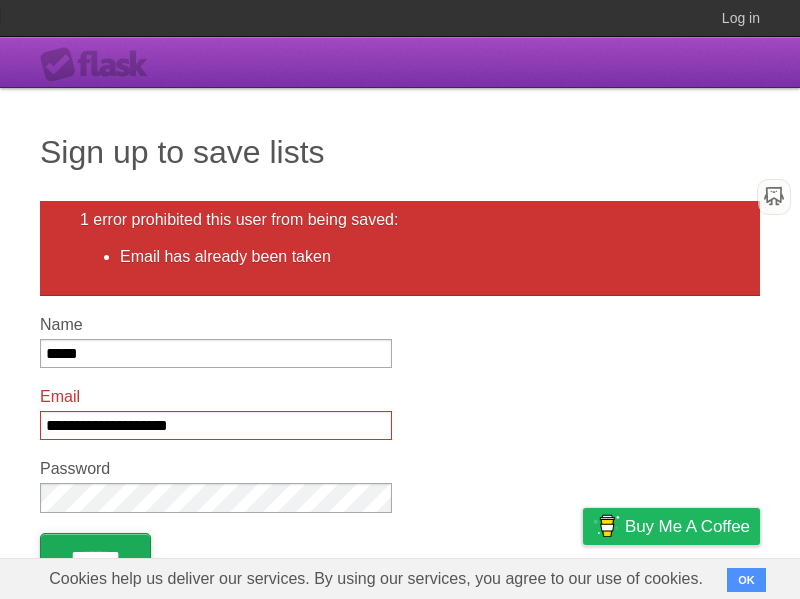 click on "*******" at bounding box center (95, 557) 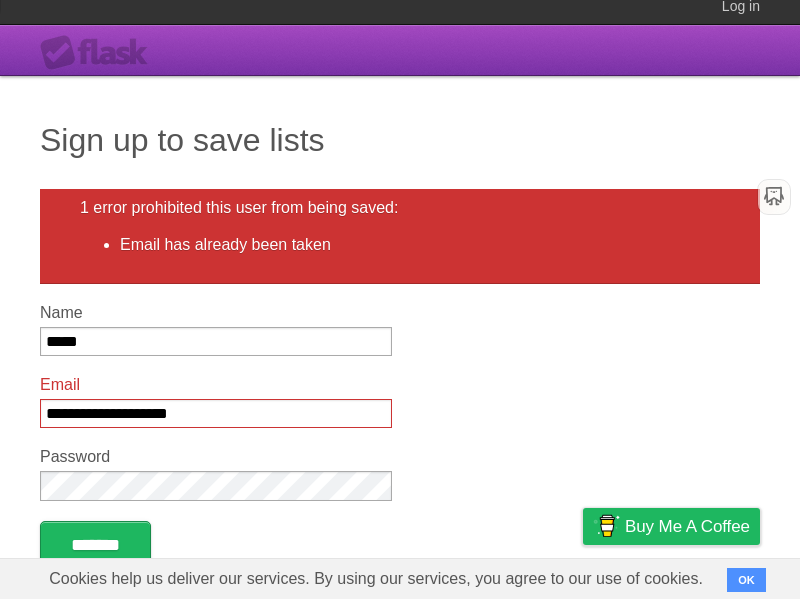 scroll, scrollTop: 160, scrollLeft: 0, axis: vertical 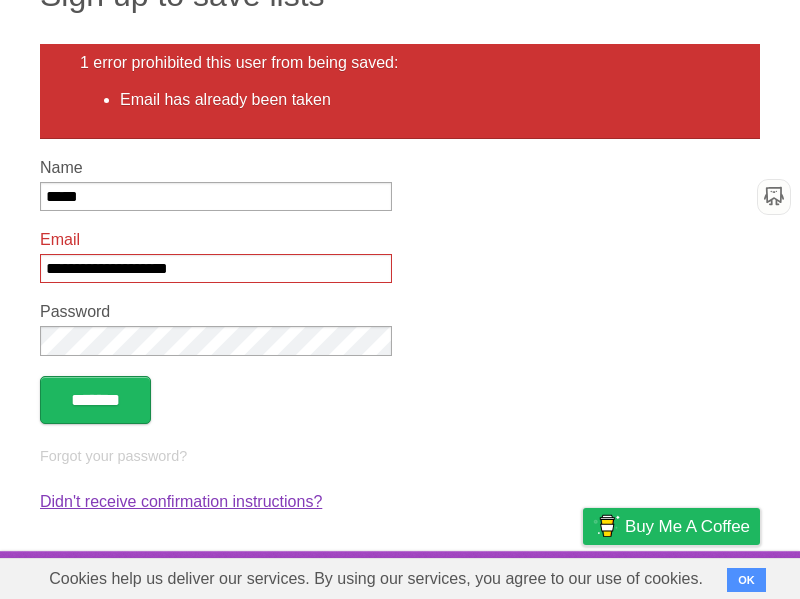 click on "Didn't receive confirmation instructions?" at bounding box center [181, 501] 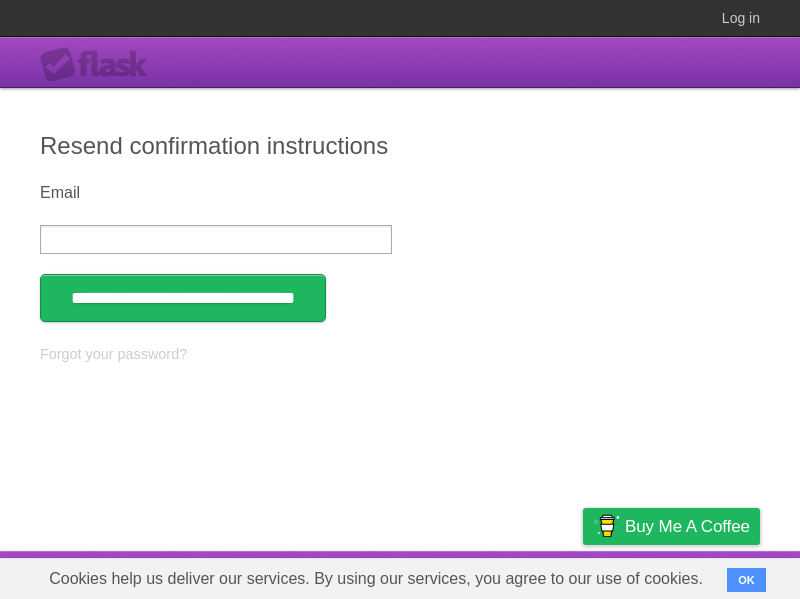 scroll, scrollTop: 0, scrollLeft: 0, axis: both 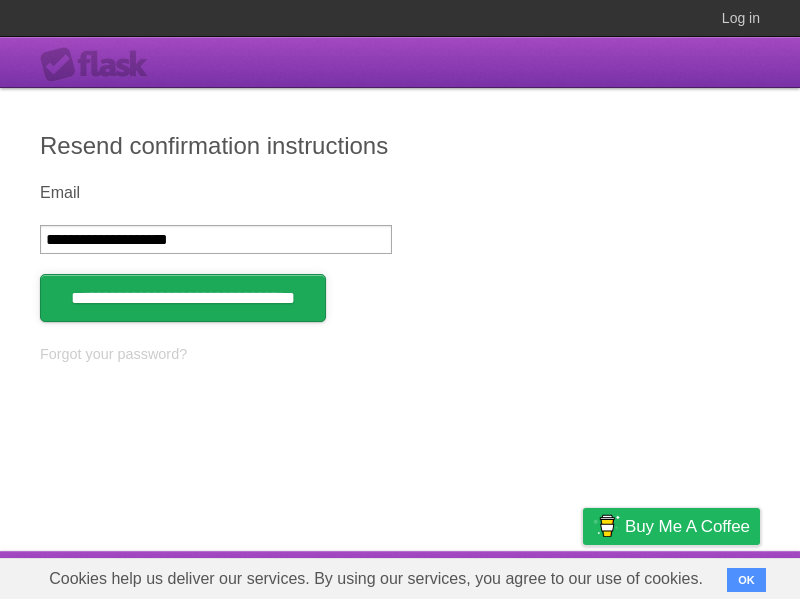 click on "**********" at bounding box center [183, 298] 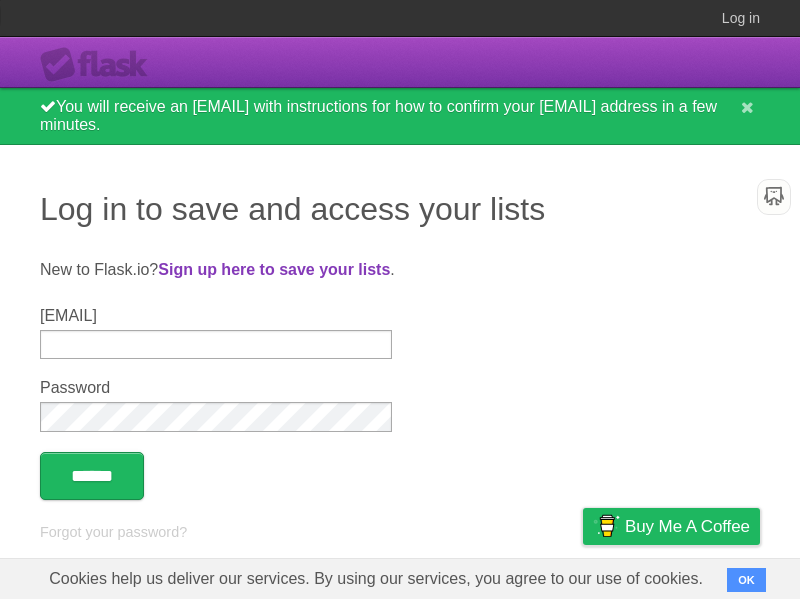 scroll, scrollTop: 0, scrollLeft: 0, axis: both 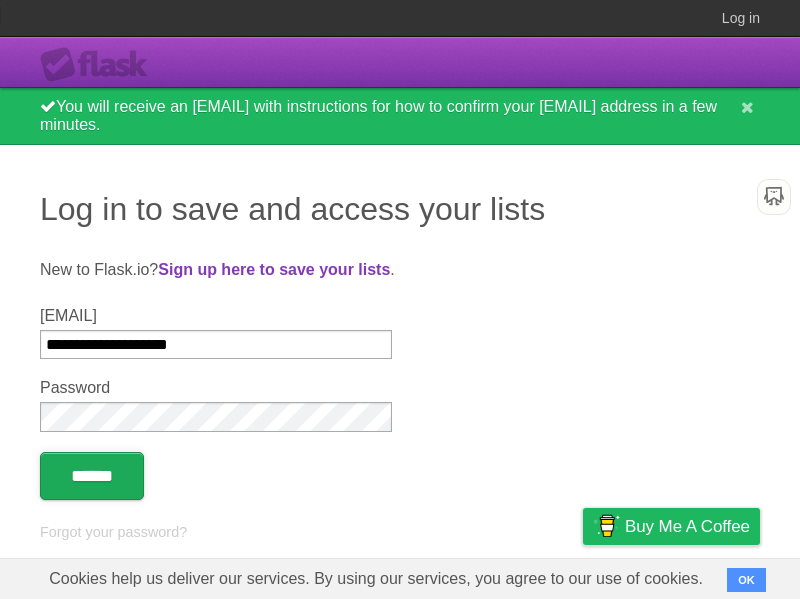 click on "******" at bounding box center [92, 476] 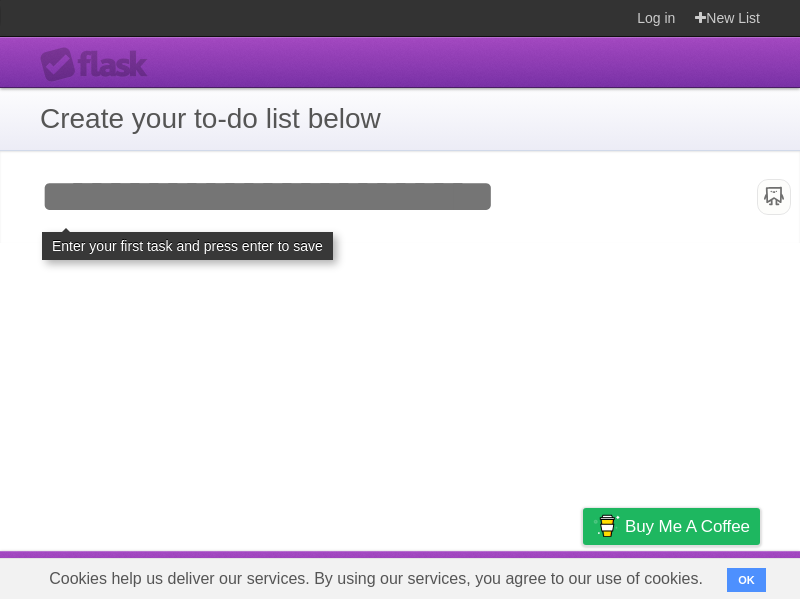 scroll, scrollTop: 0, scrollLeft: 0, axis: both 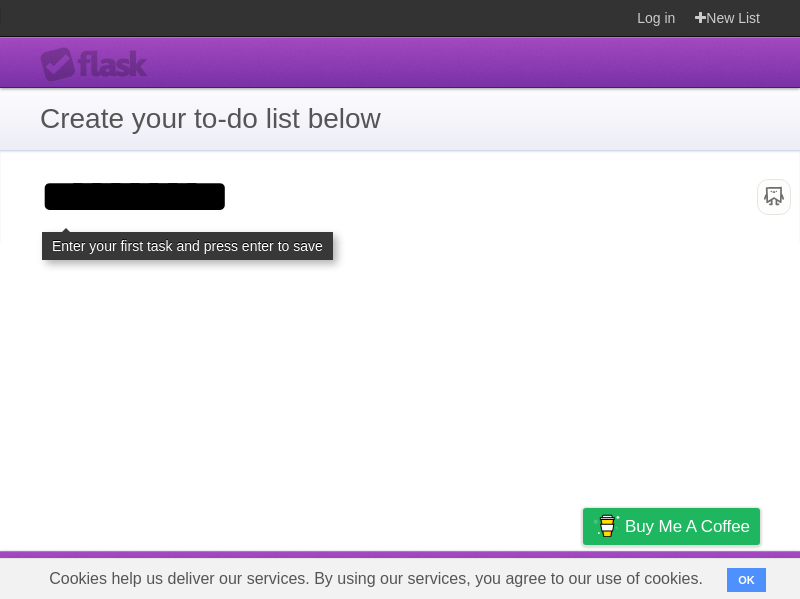 type on "**********" 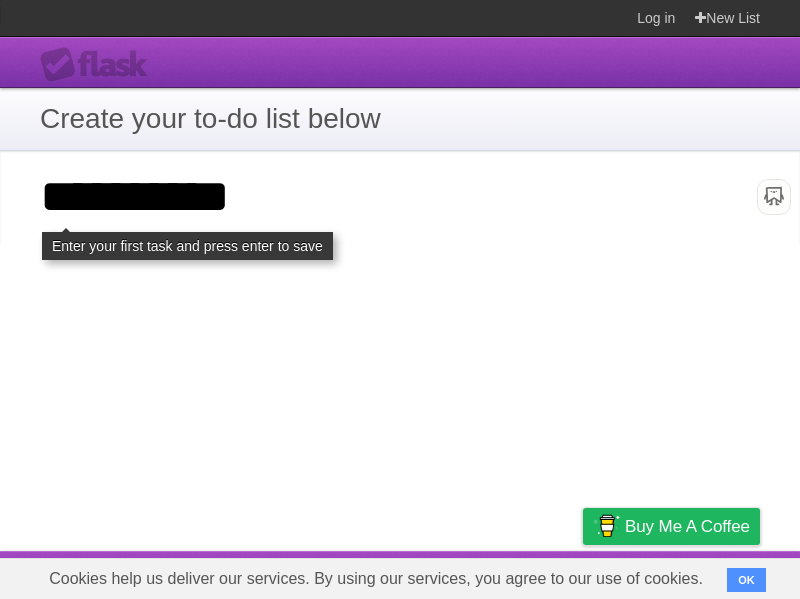 click on "**********" at bounding box center [0, 0] 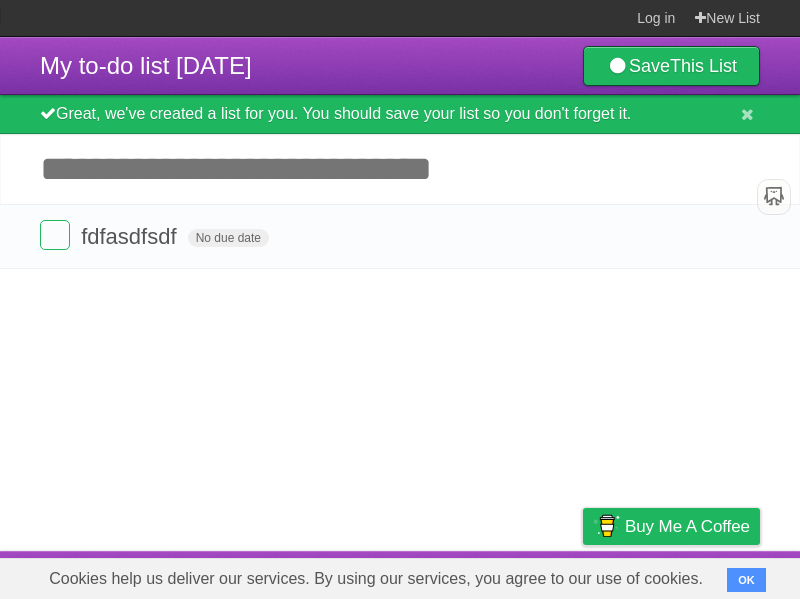 scroll, scrollTop: 0, scrollLeft: 0, axis: both 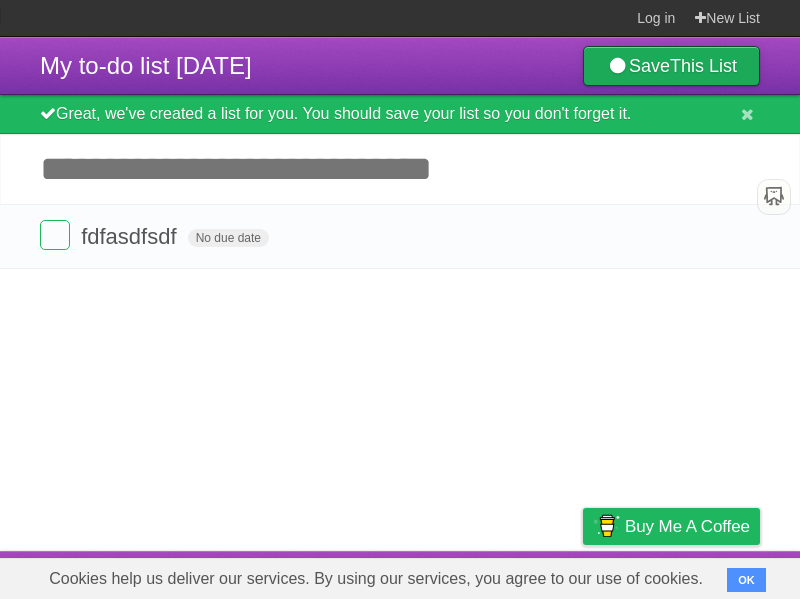 type on "**********" 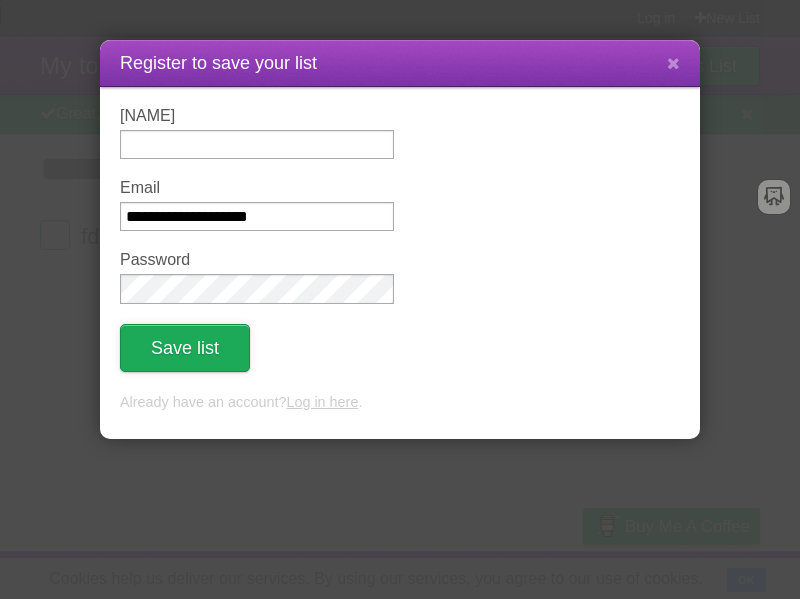 click on "Save list" at bounding box center (185, 348) 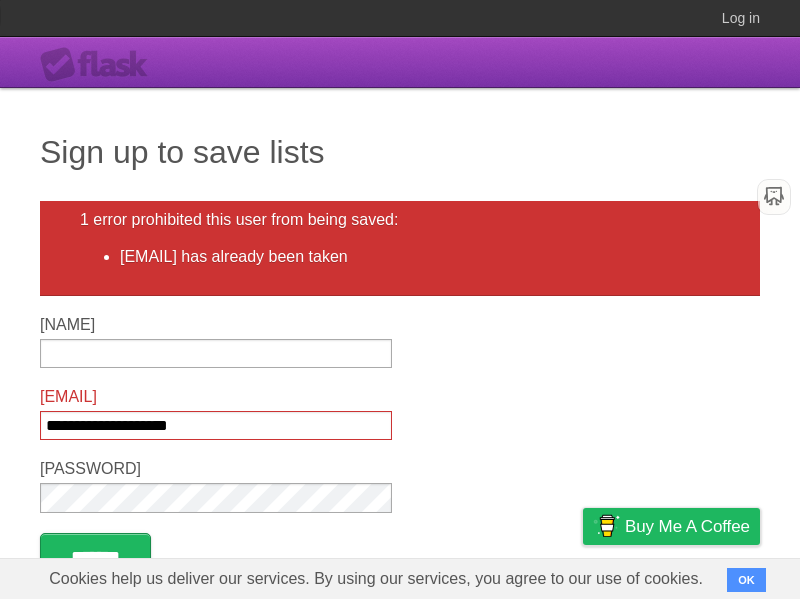 scroll, scrollTop: 0, scrollLeft: 0, axis: both 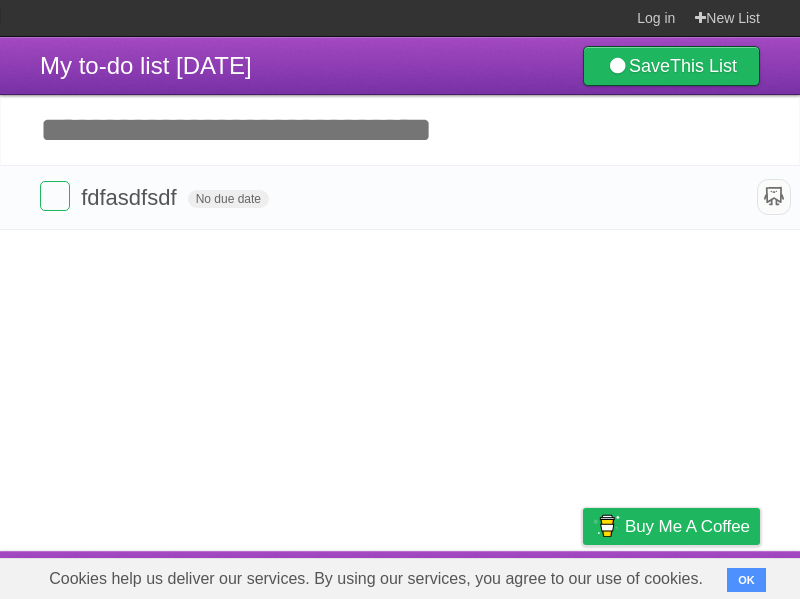 click on "My to-do list 07/02/2025" at bounding box center (146, 65) 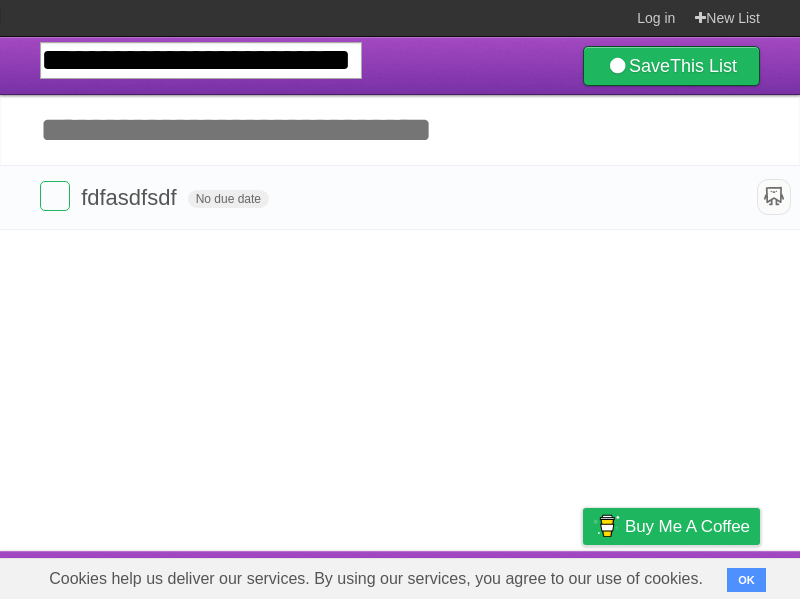 click on "**********" at bounding box center (400, 66) 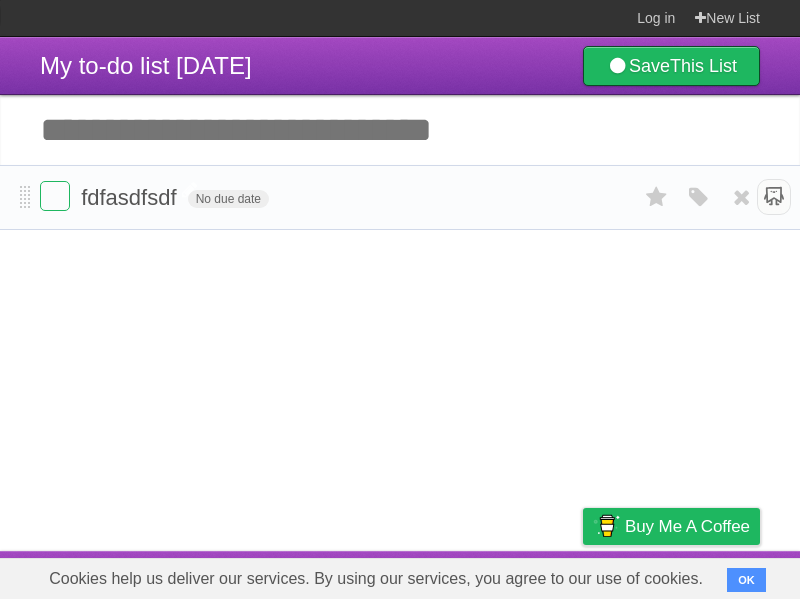click on "fdfasdfsdf" at bounding box center [131, 197] 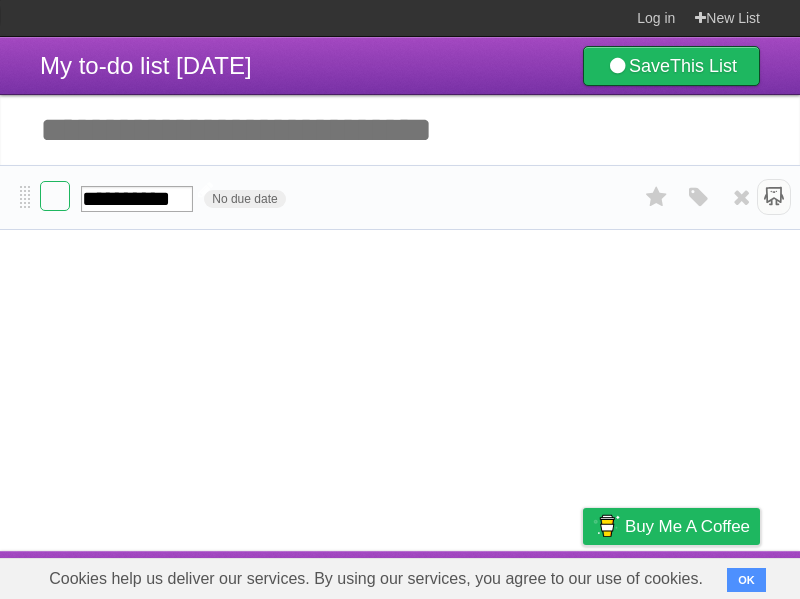 click on "**********" at bounding box center [137, 199] 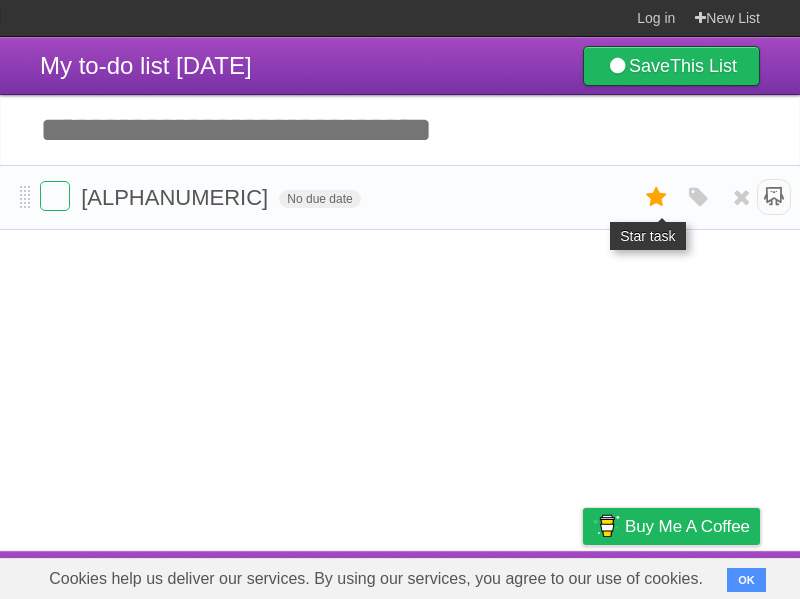 click at bounding box center [657, 197] 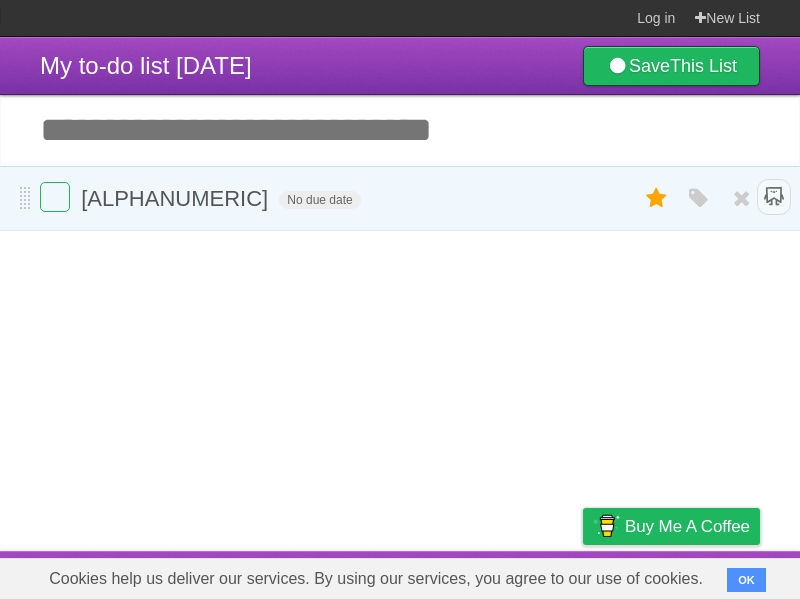 click on "M33
No due date
White
Red
Blue
Green
Purple
Orange" at bounding box center (400, 198) 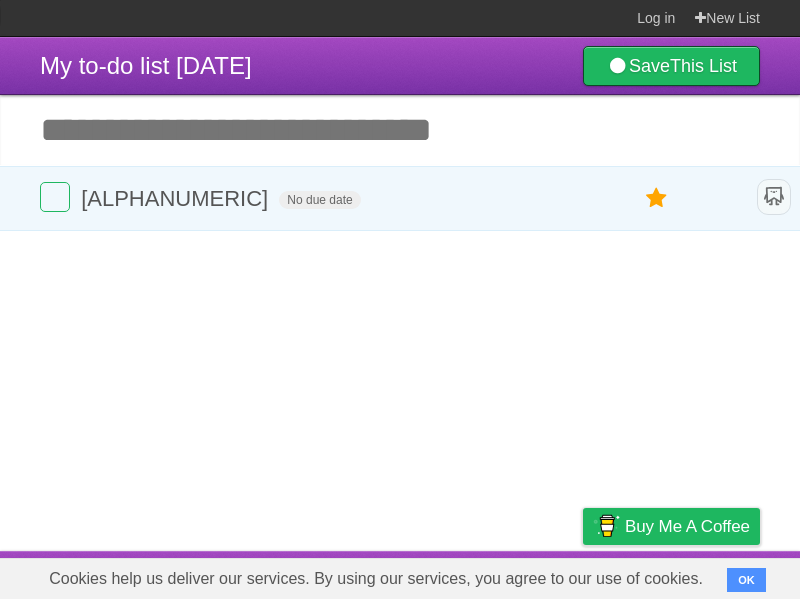 click on "Add another task" at bounding box center [400, 130] 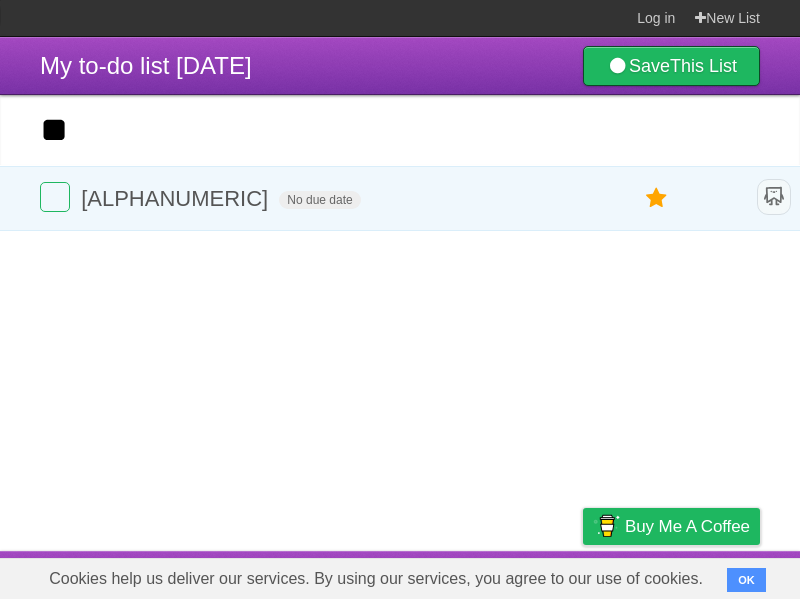 type on "*" 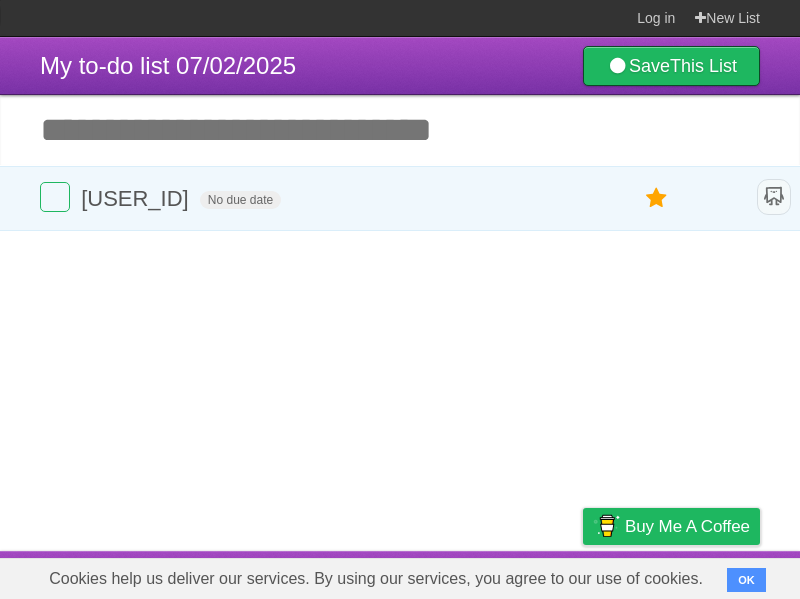 scroll, scrollTop: 0, scrollLeft: 0, axis: both 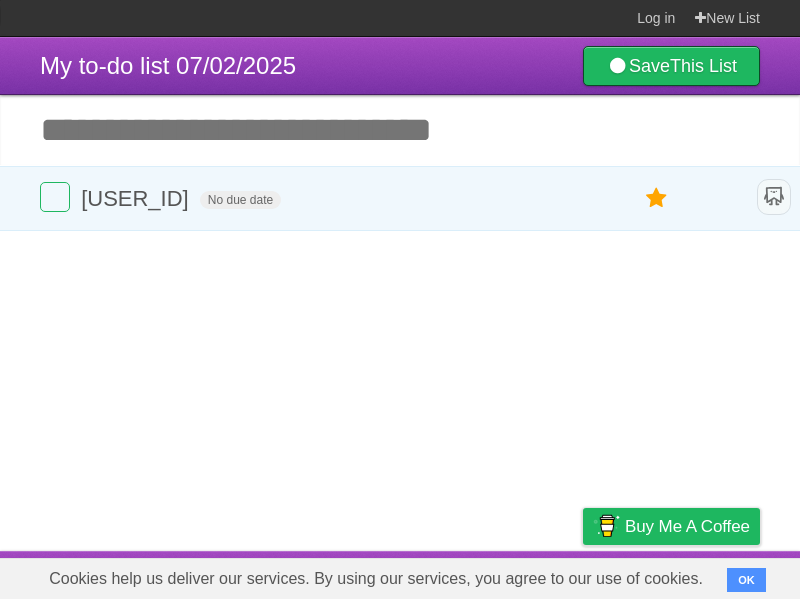 click on "Add another task" at bounding box center (400, 130) 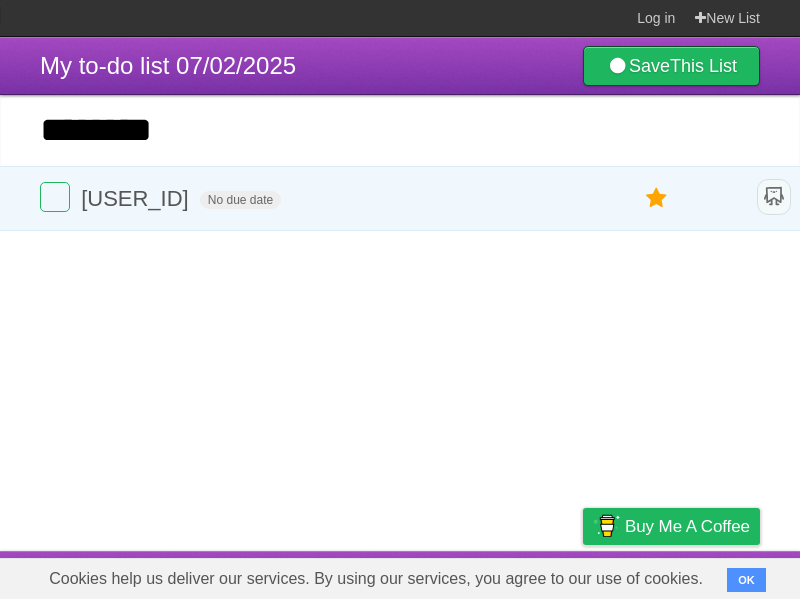 type on "********" 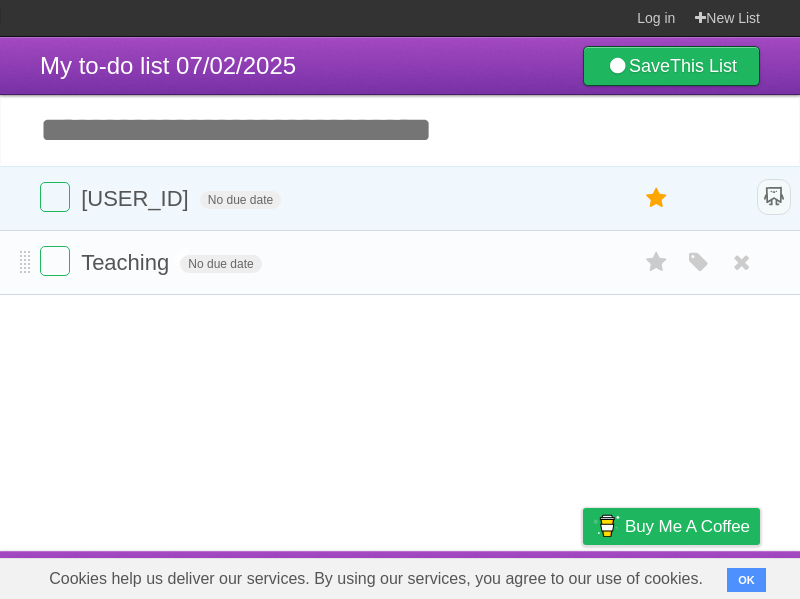 click on "Teaching" at bounding box center [127, 262] 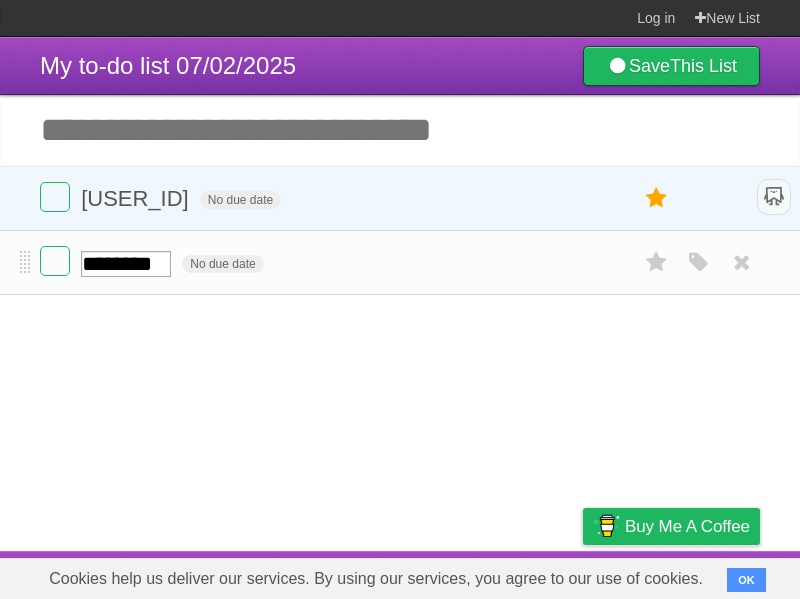 click on "********" at bounding box center [126, 264] 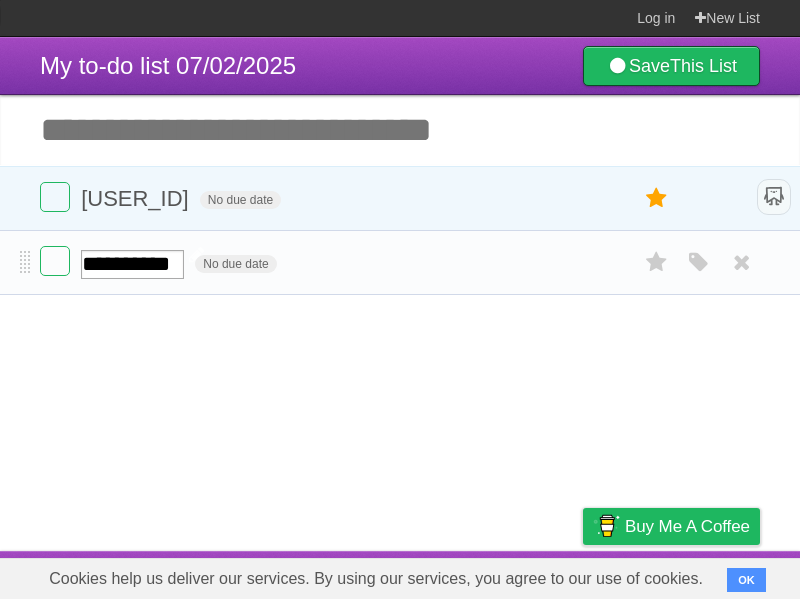 scroll, scrollTop: 0, scrollLeft: 0, axis: both 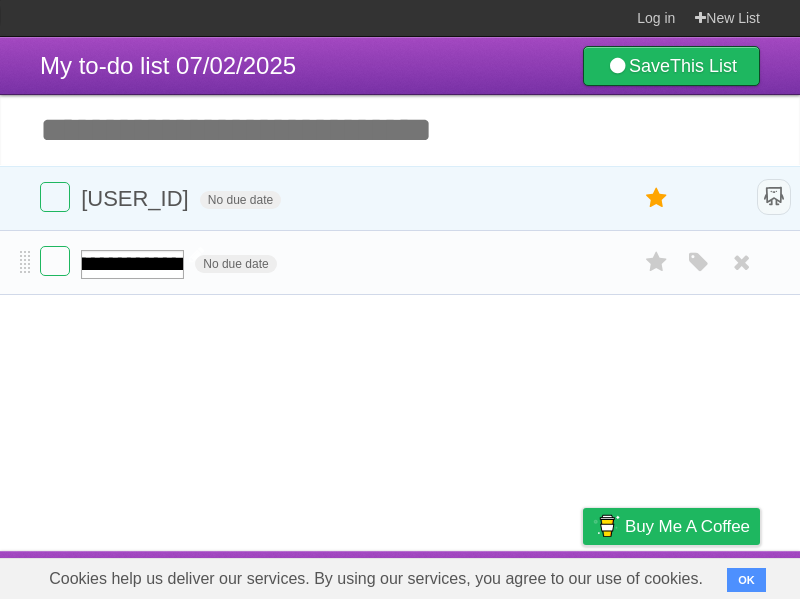 type on "**********" 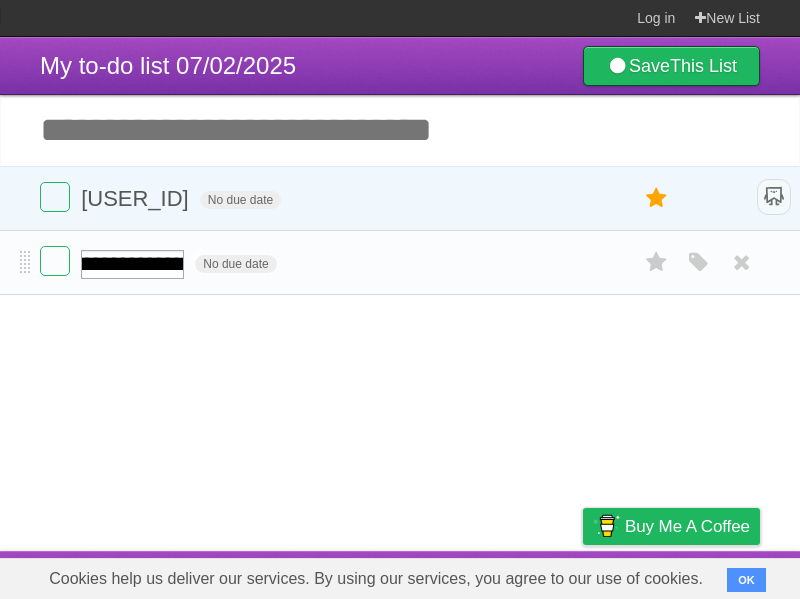 scroll, scrollTop: 0, scrollLeft: 194, axis: horizontal 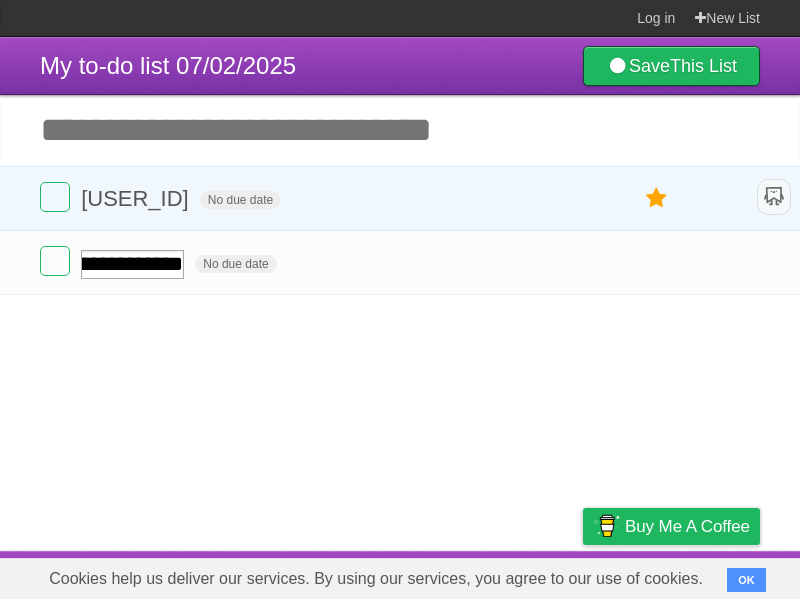 click on "**********" at bounding box center (400, 294) 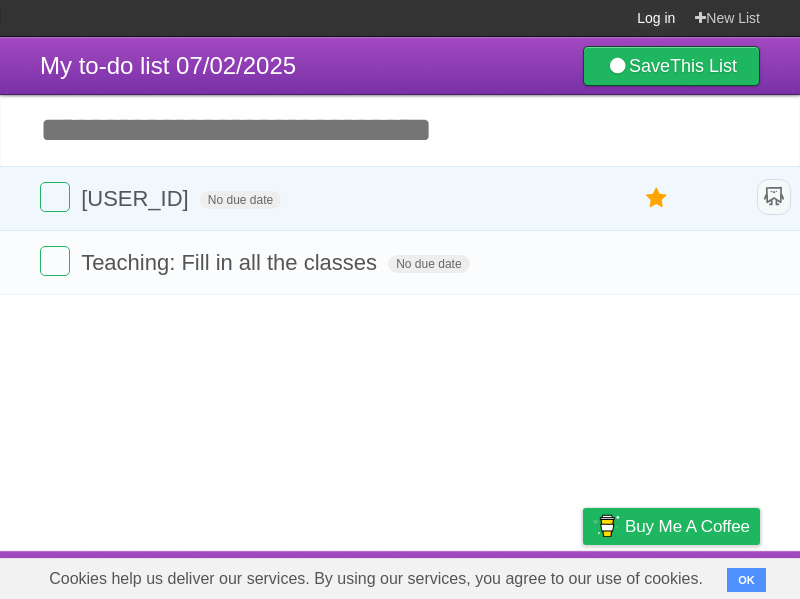 click on "Log in" at bounding box center [656, 18] 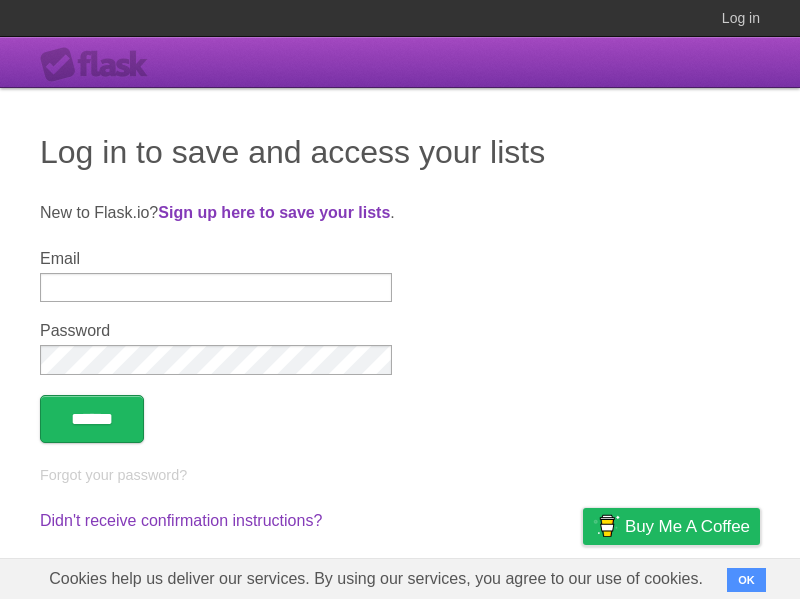 type on "**********" 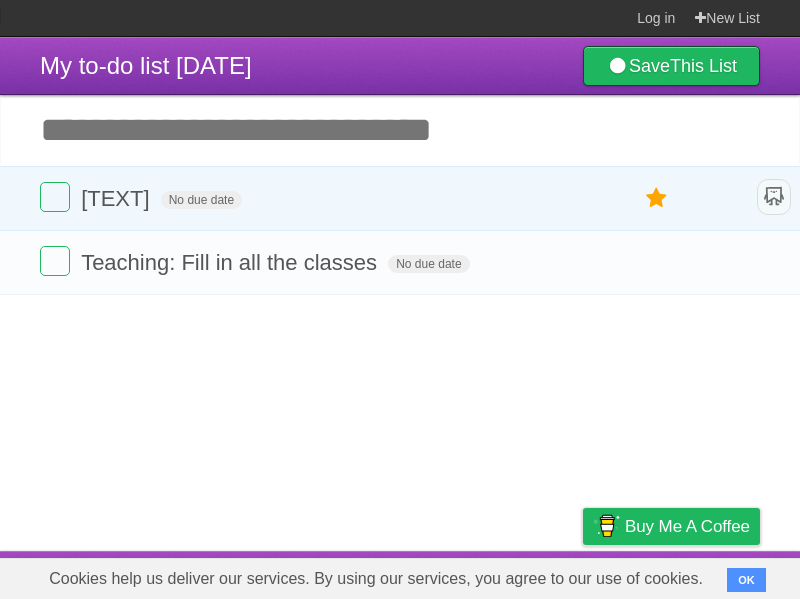 scroll, scrollTop: 0, scrollLeft: 0, axis: both 